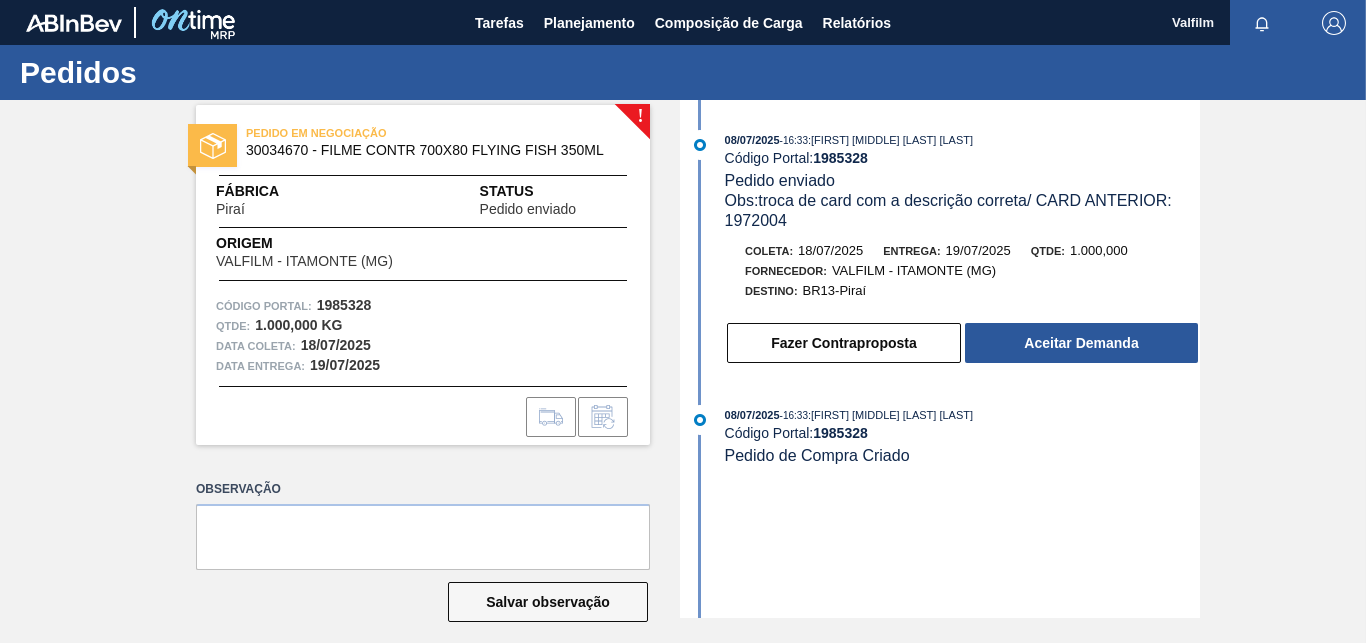scroll, scrollTop: 0, scrollLeft: 0, axis: both 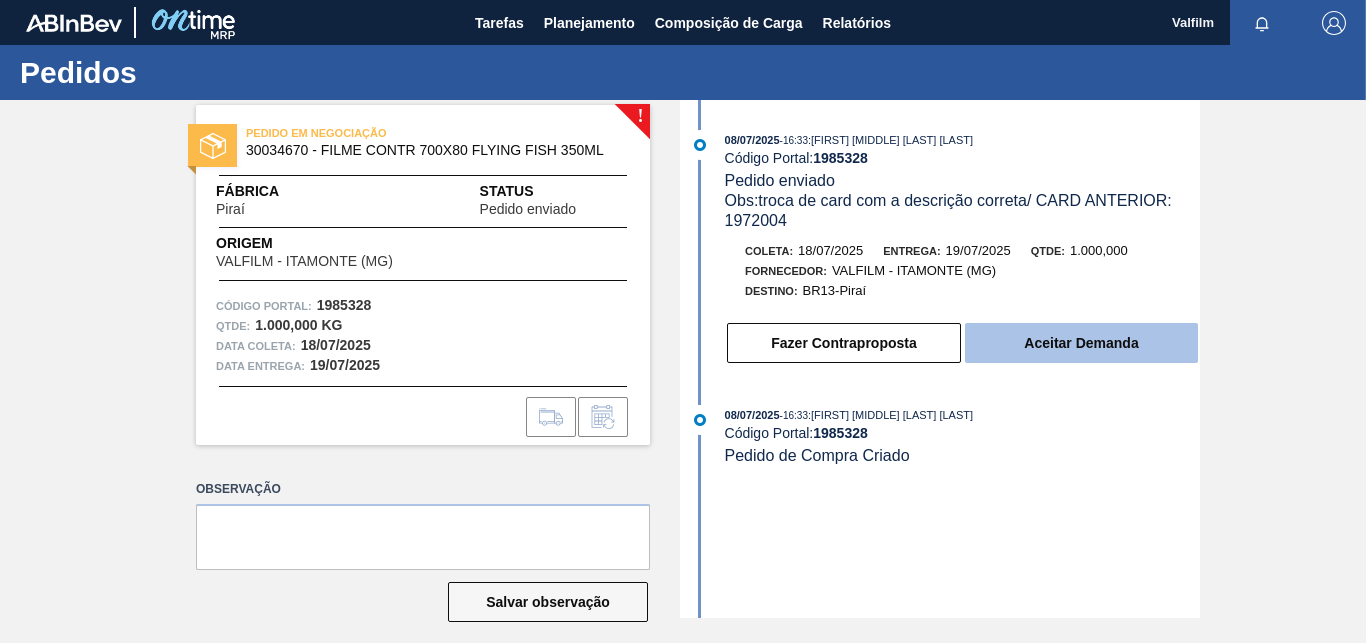 click on "Aceitar Demanda" at bounding box center [1081, 343] 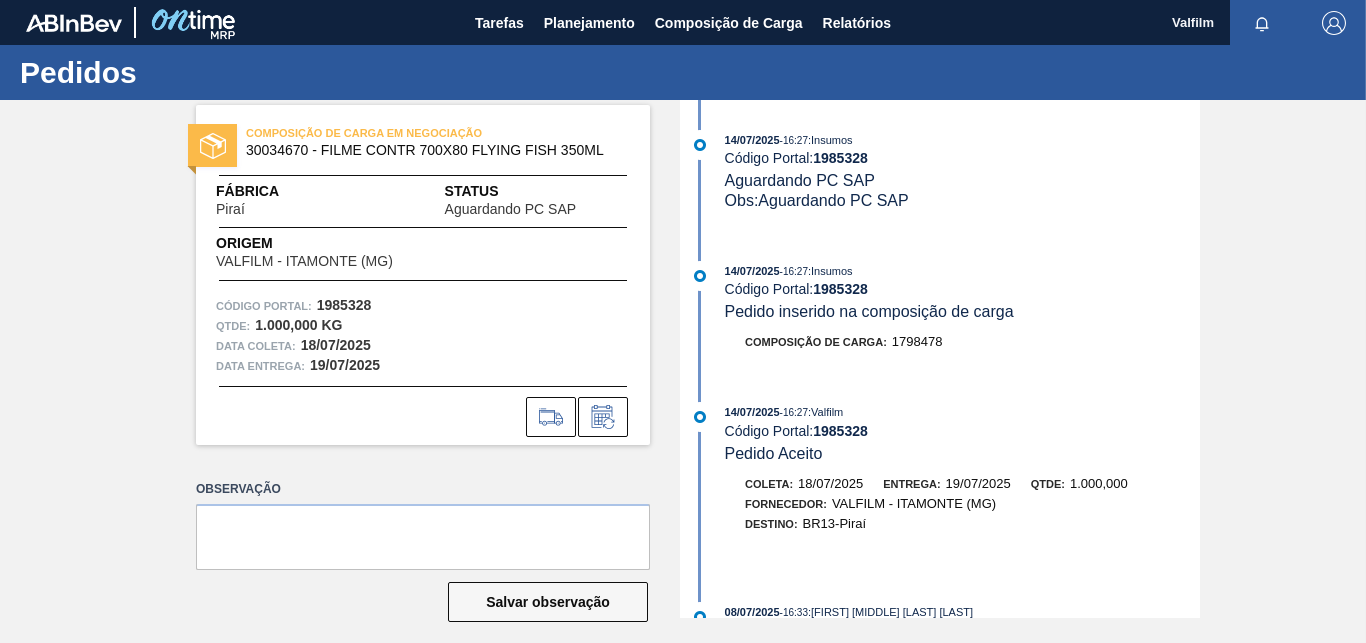 click on "COMPOSIÇÃO DE CARGA EM NEGOCIAÇÃO 30034670 - FILME CONTR 700X80 FLYING FISH 350ML Fábrica Piraí Status Aguardando PC SAP Origem VALFILM - [CITY] ([STATE])   Código Portal:  1985328 Qtde : 1.000,000 KG Data coleta: [DATE] Data entrega: [DATE]  Observação Salvar observação [DATE]  -  [TIME] :  Insumos Código Portal:  1985328 Aguardando PC SAP Obs:  Aguardando PC SAP [DATE]  -  [TIME] :  Insumos Código Portal:  1985328 Pedido inserido na composição de carga Composição de Carga : 1798478 [DATE]  -  [TIME] :  Valfilm Código Portal:  1985328 Pedido Aceito Coleta: [DATE] Entrega: [DATE] Qtde: 1.000,000 Fornecedor: VALFILM - [CITY] ([STATE]) Destino: BR13-Piraí [DATE]  -  [TIME] :  [FIRST] [MIDDLE] [LAST] [LAST] Código Portal:  1985328 Pedido enviado Obs:  troca de card com a descrição correta/ CARD ANTERIOR: 1972004 Coleta: [DATE] Entrega: [DATE] Qtde: 1.000,000 Fornecedor: VALFILM - [CITY] ([STATE]) Destino: BR13-Piraí [DATE]  -  [TIME] :  Código Portal:" at bounding box center [683, 359] 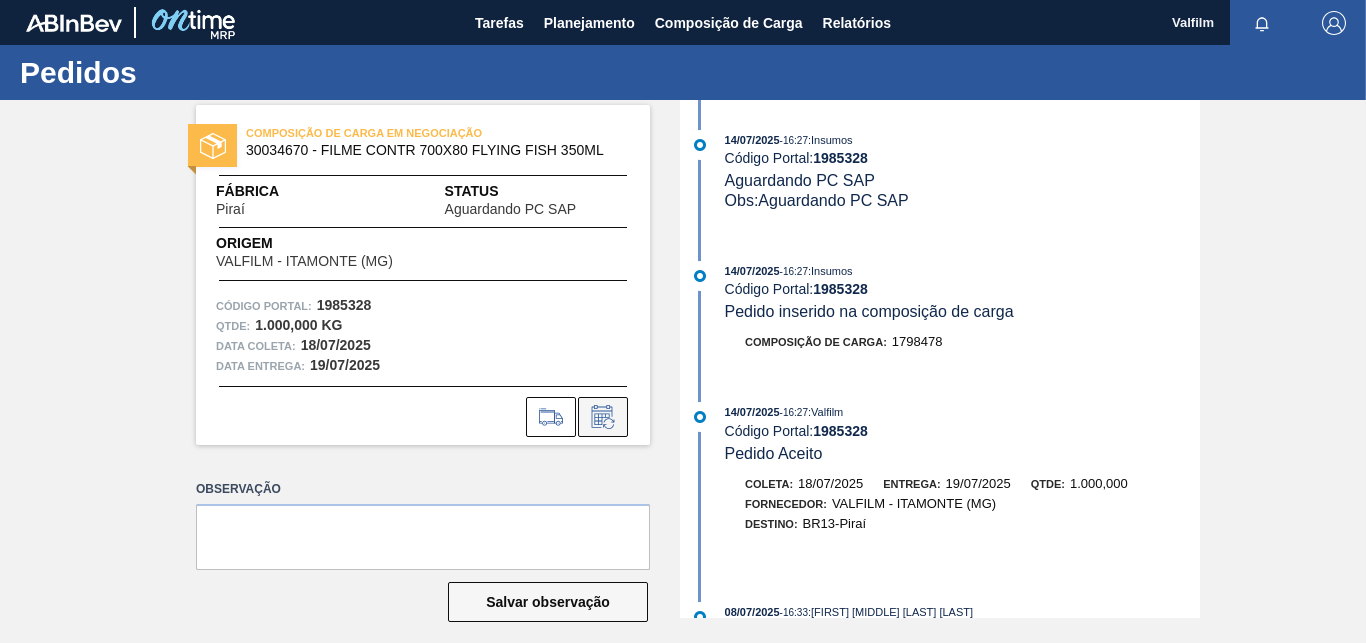 click 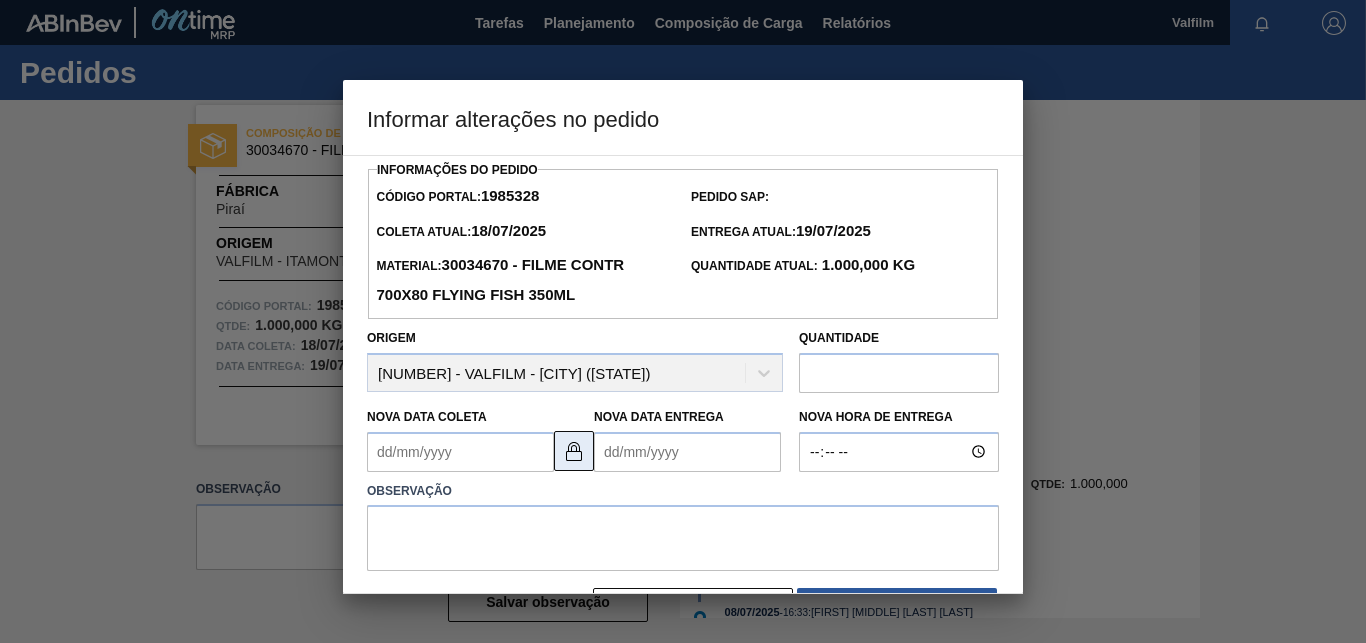 click at bounding box center [574, 451] 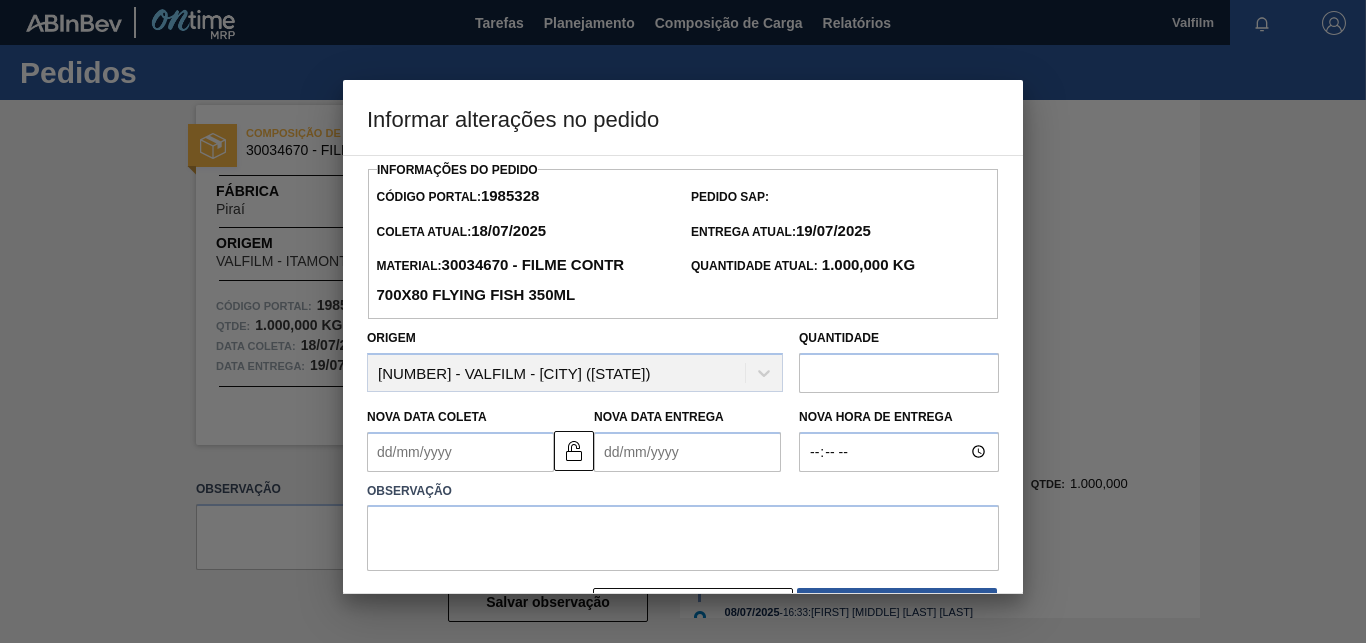 click on "Nova Data Coleta" at bounding box center [460, 452] 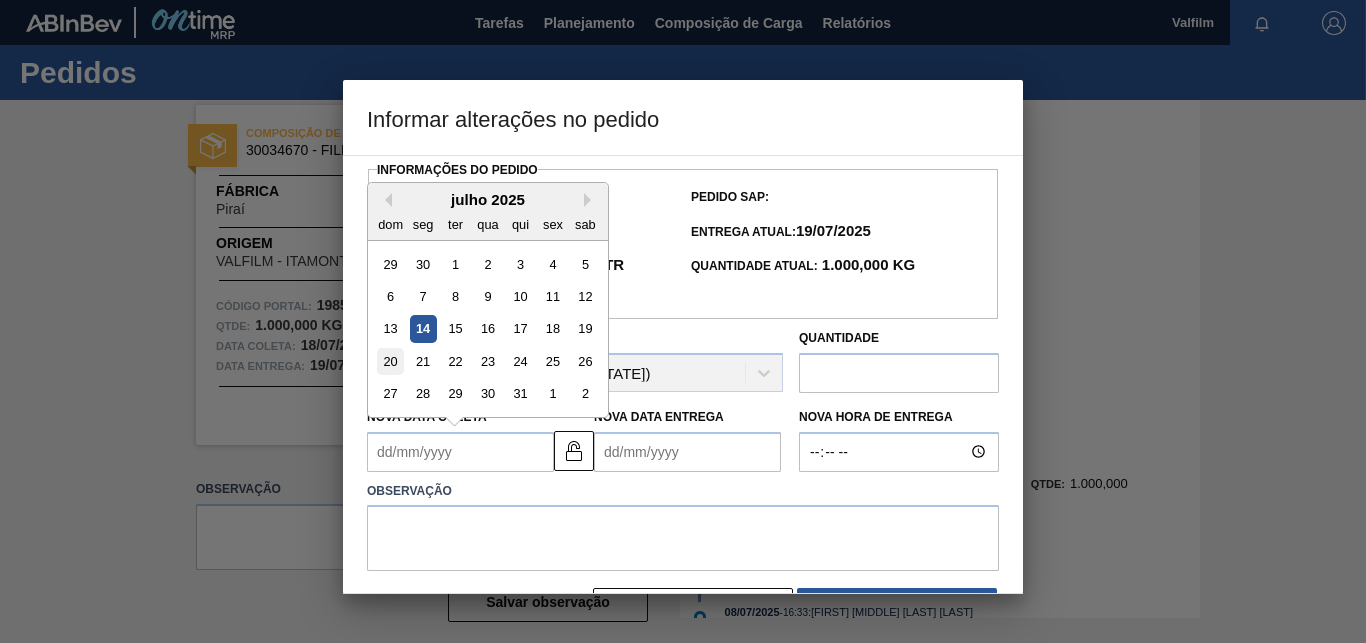 click on "20" at bounding box center [390, 361] 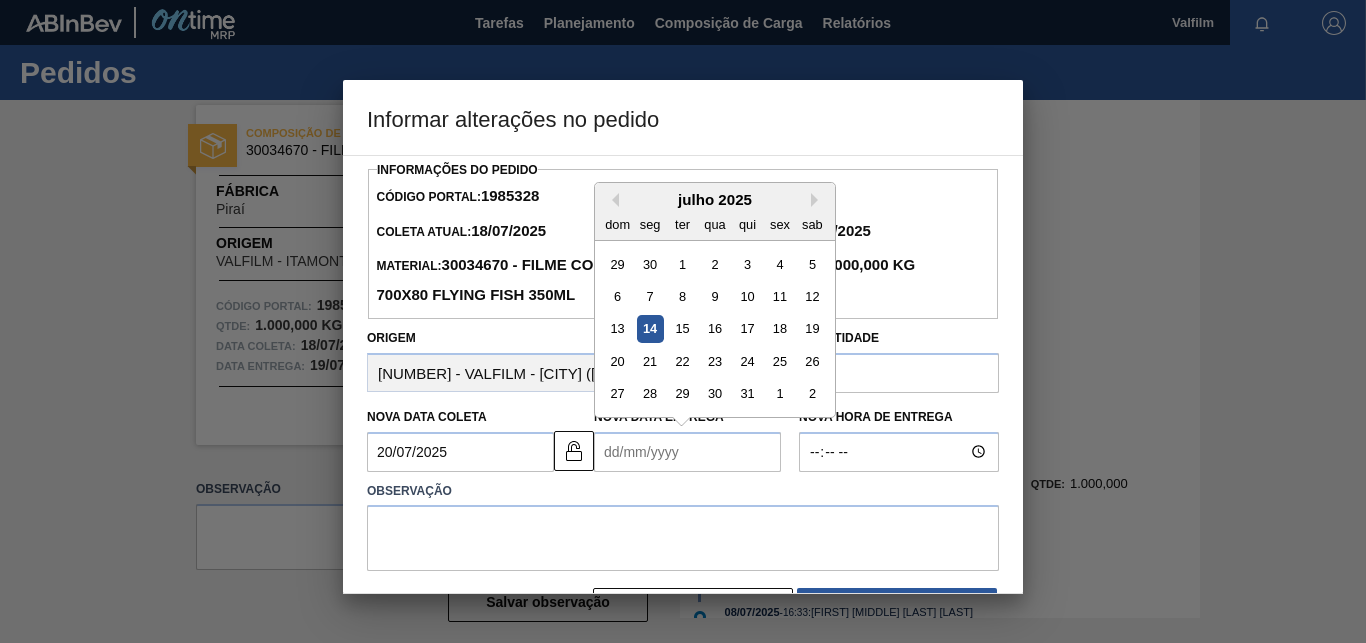 click on "Nova Data Entrega" at bounding box center (687, 452) 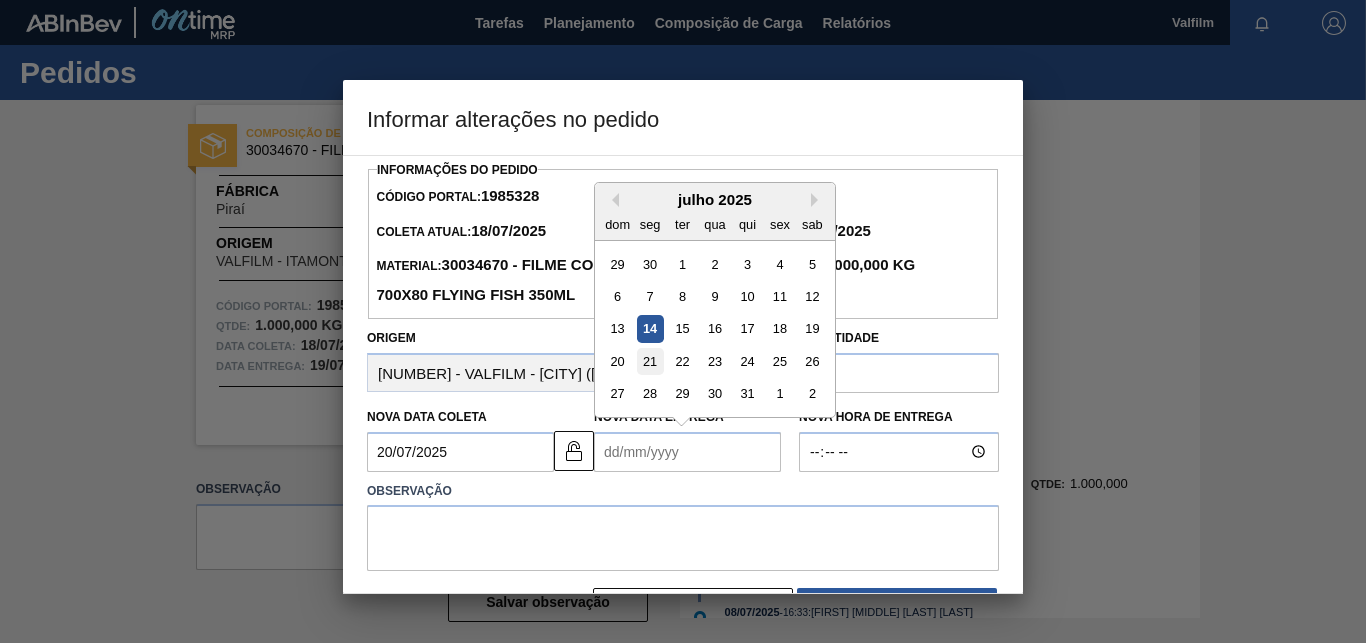 click on "21" at bounding box center (650, 361) 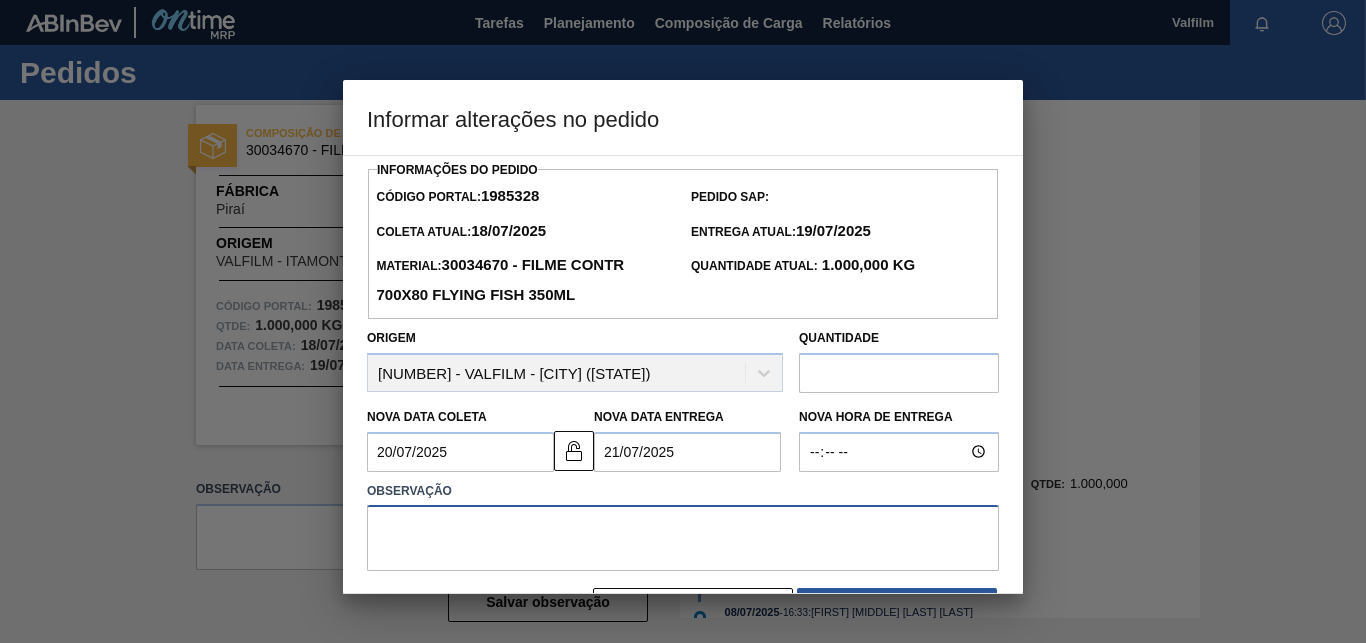 click at bounding box center [683, 538] 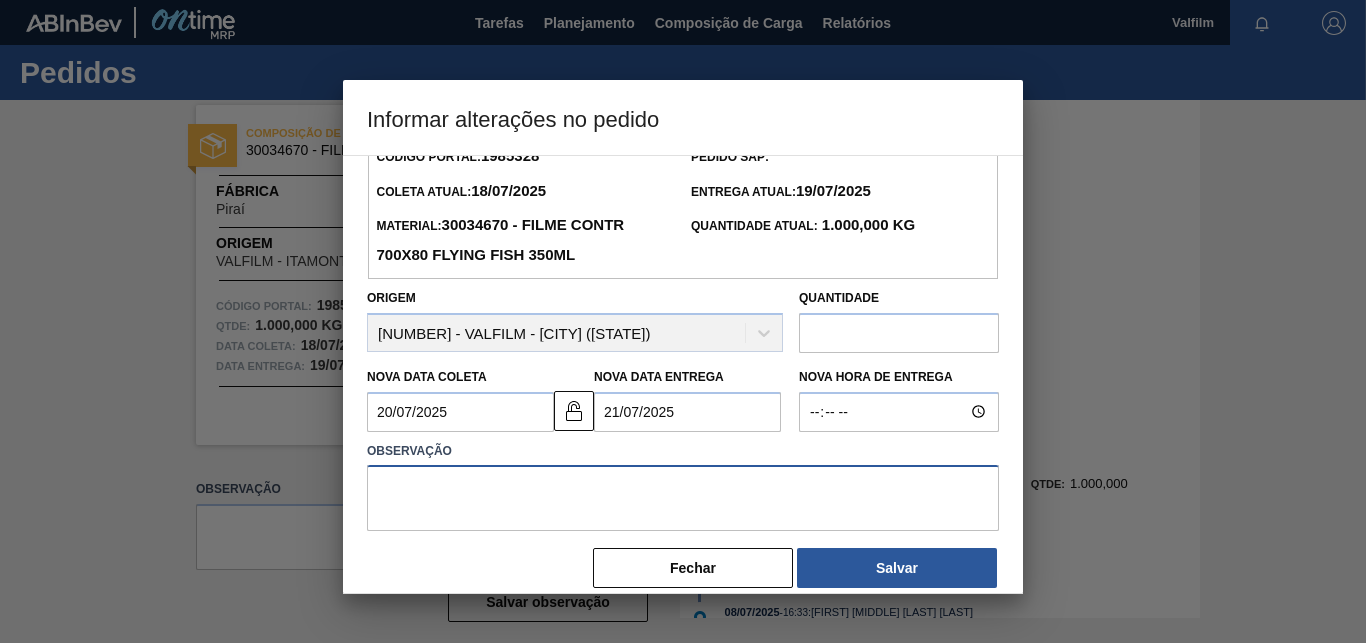 scroll, scrollTop: 67, scrollLeft: 0, axis: vertical 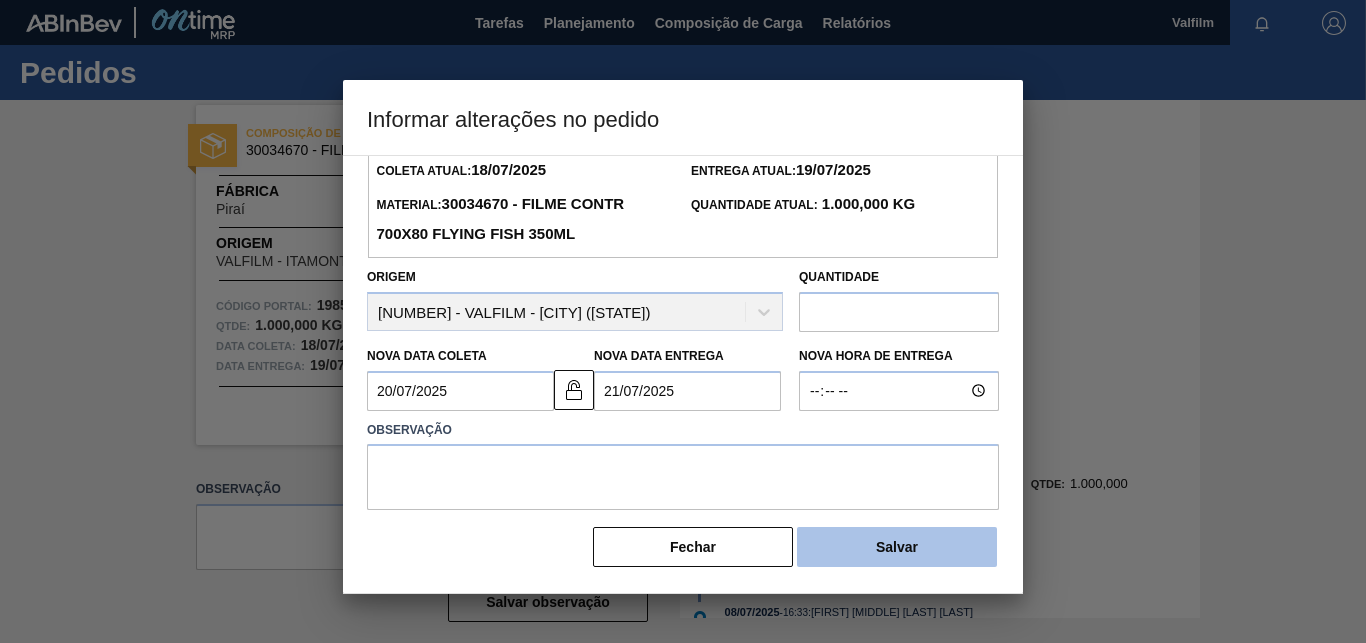 click on "Salvar" at bounding box center [897, 547] 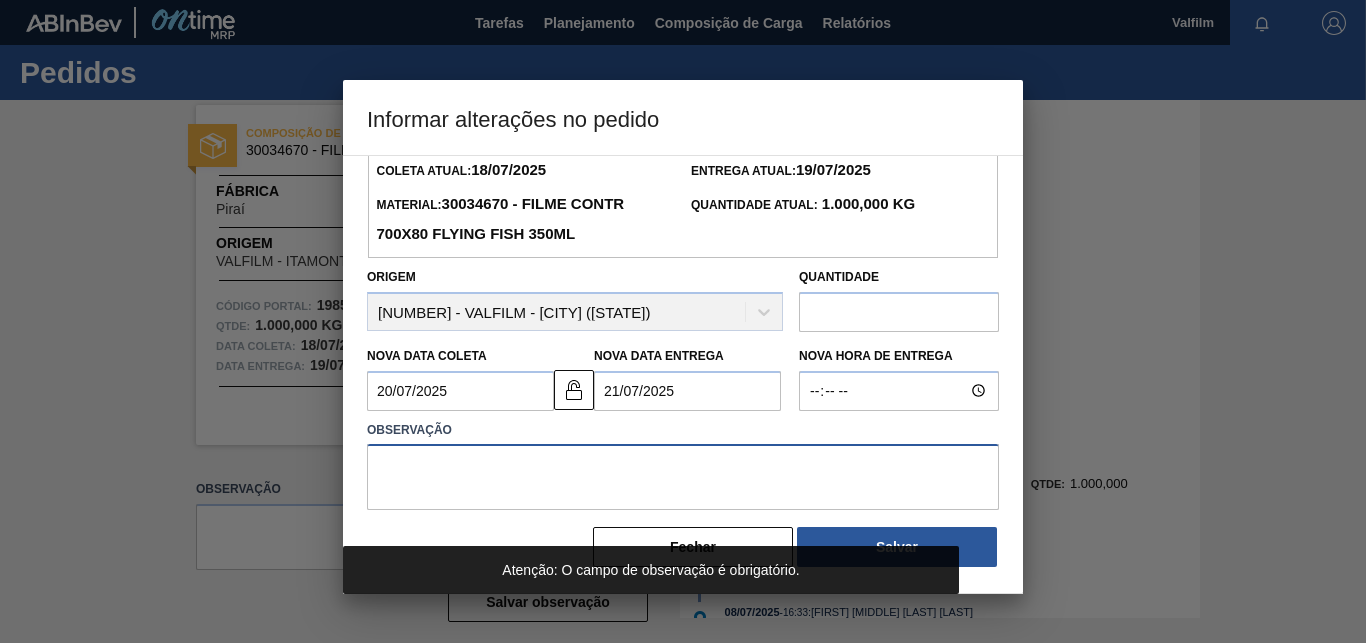 click at bounding box center [683, 477] 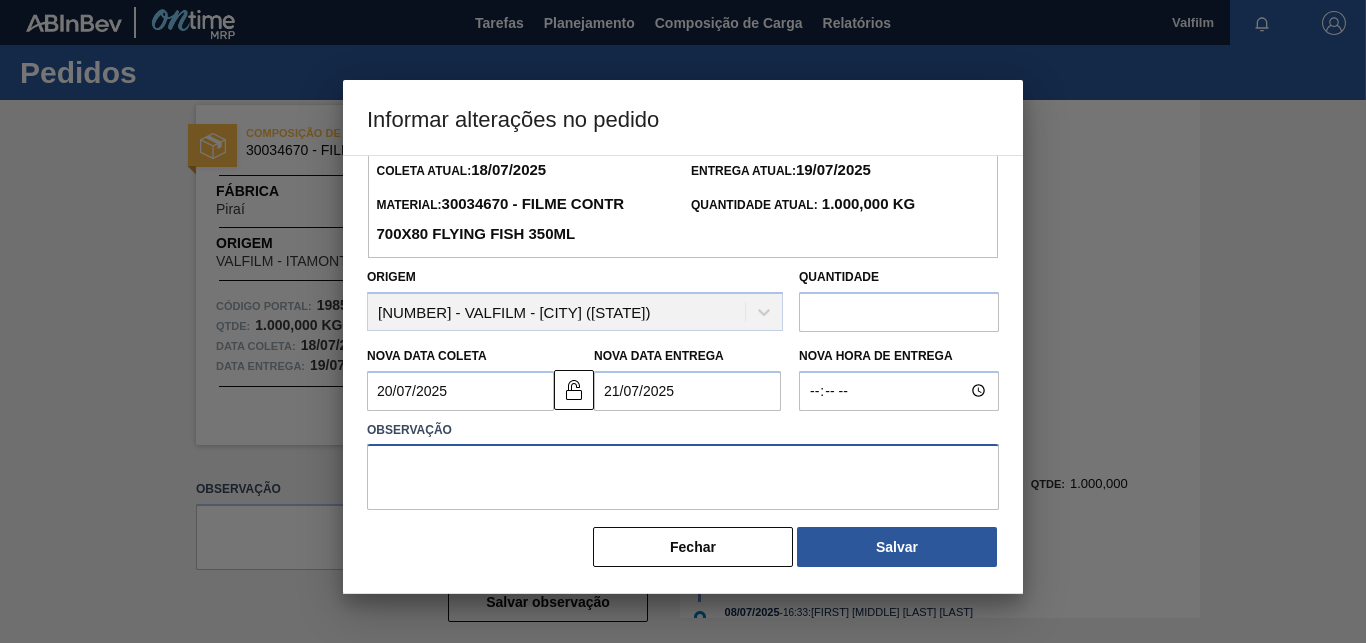 click at bounding box center [683, 477] 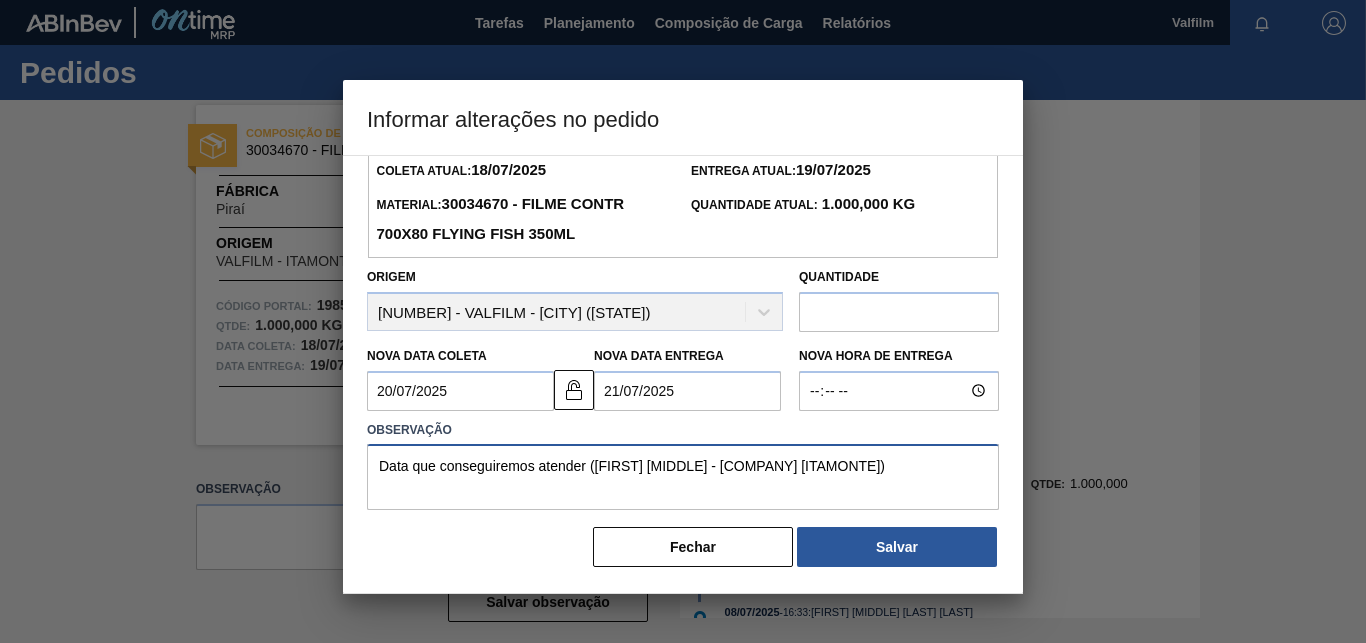 drag, startPoint x: 847, startPoint y: 457, endPoint x: 14, endPoint y: 292, distance: 849.1843 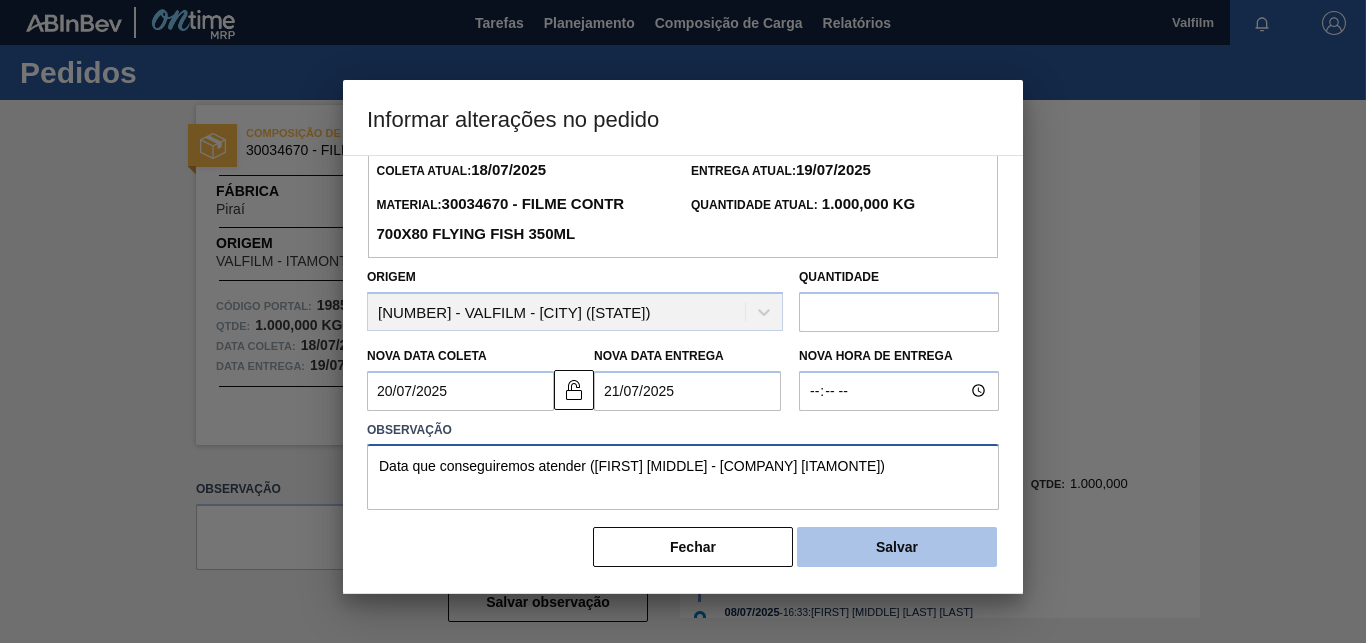 type on "Data que conseguiremos atender ([FIRST] [MIDDLE] - [COMPANY] [ITAMONTE])" 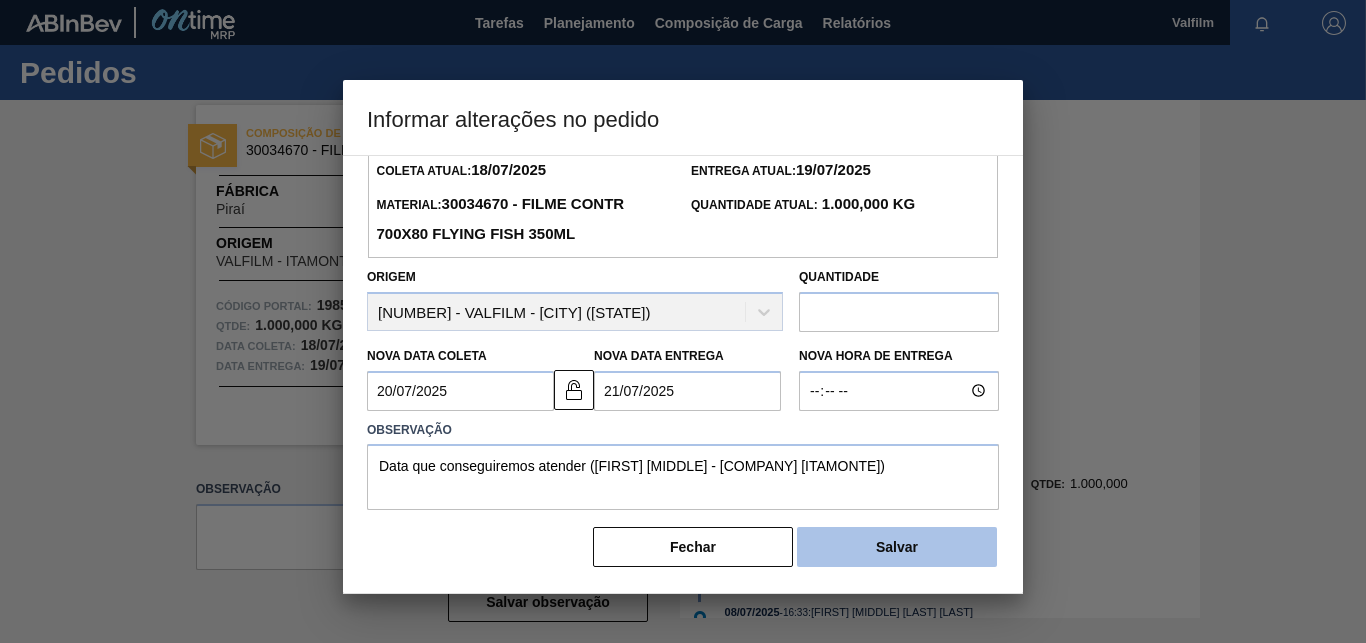click on "Salvar" at bounding box center [897, 547] 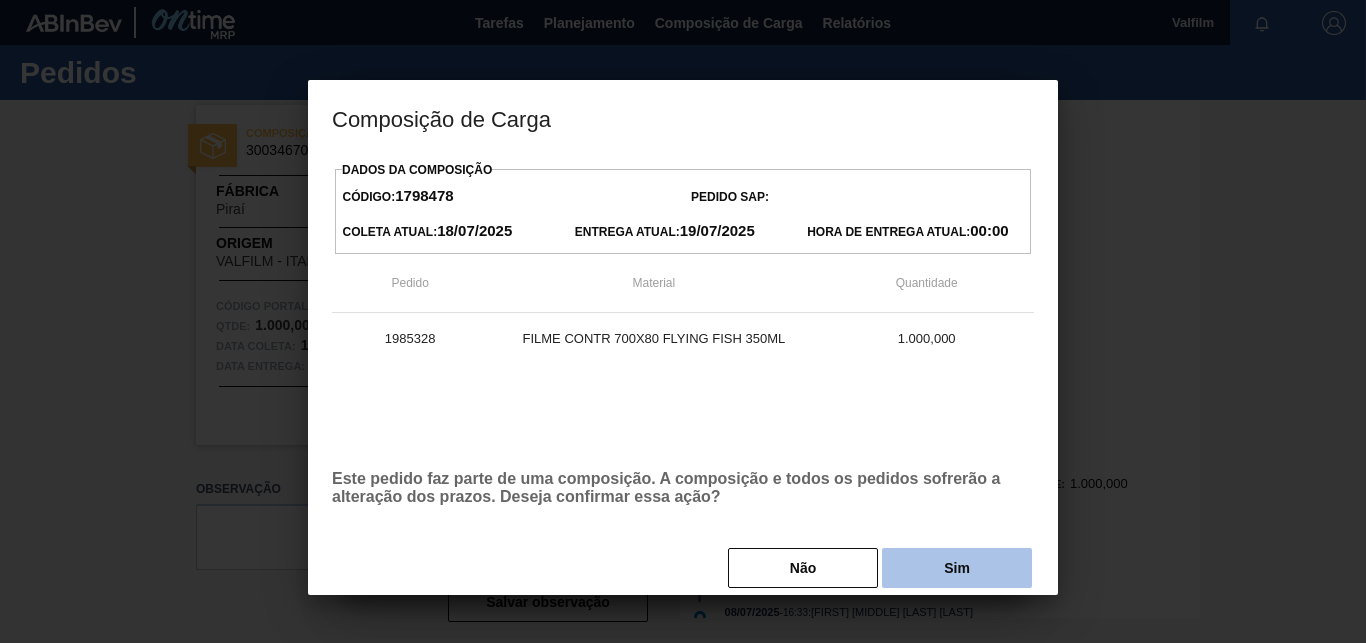 click on "Sim" at bounding box center (957, 568) 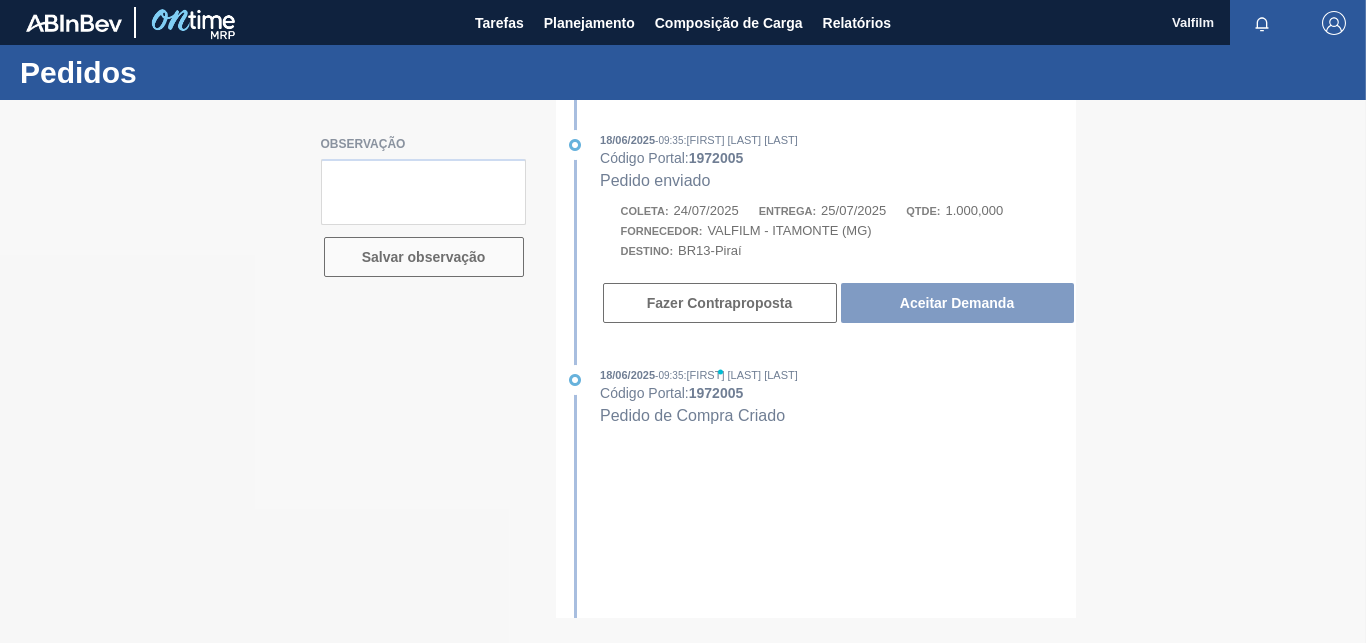 scroll, scrollTop: 0, scrollLeft: 0, axis: both 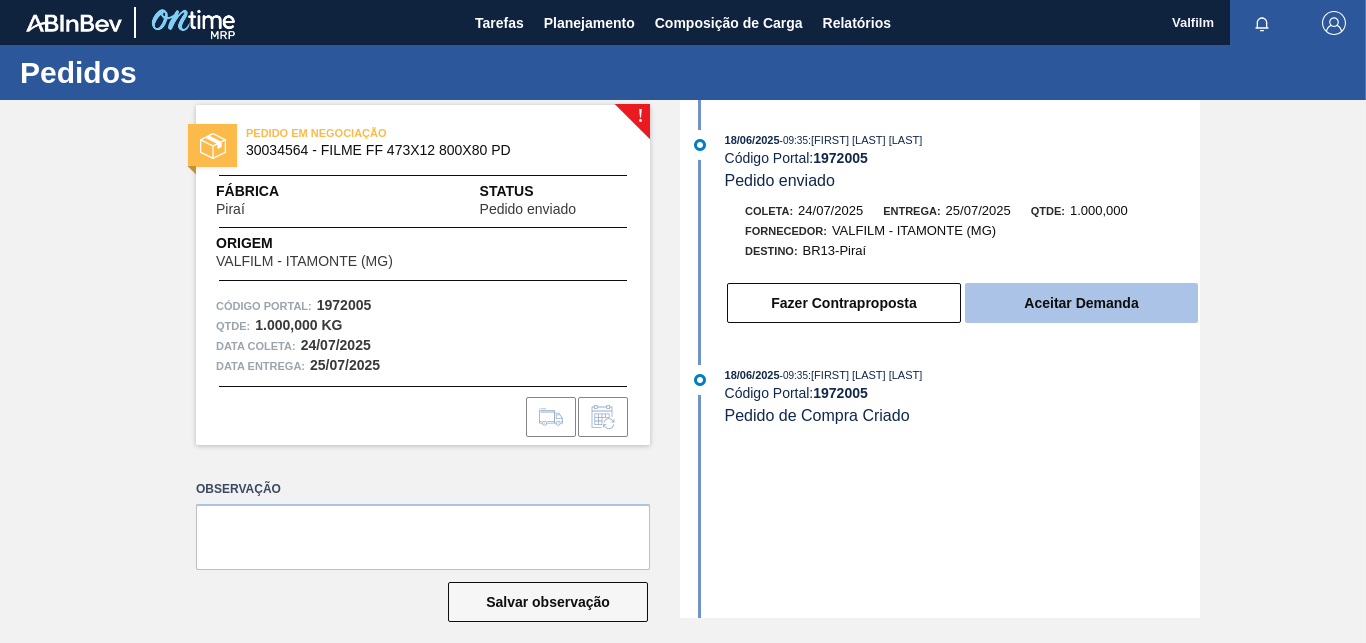 click on "Aceitar Demanda" at bounding box center [1081, 303] 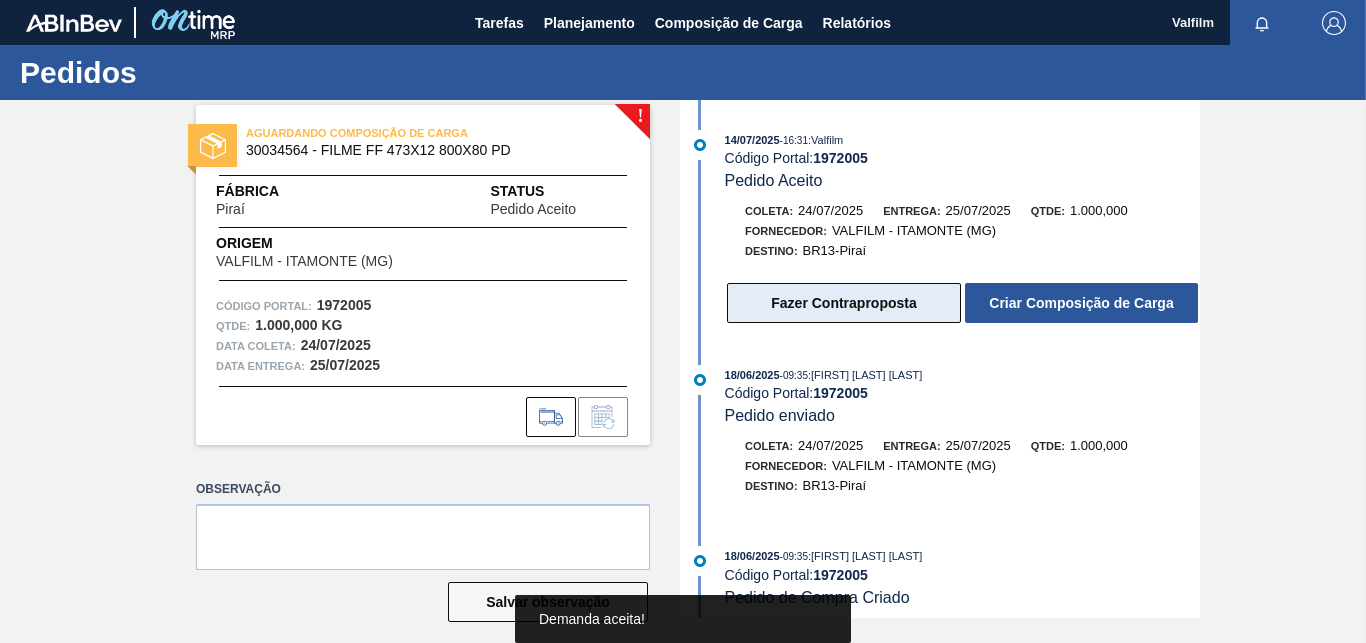 click on "Fazer Contraproposta" at bounding box center [844, 303] 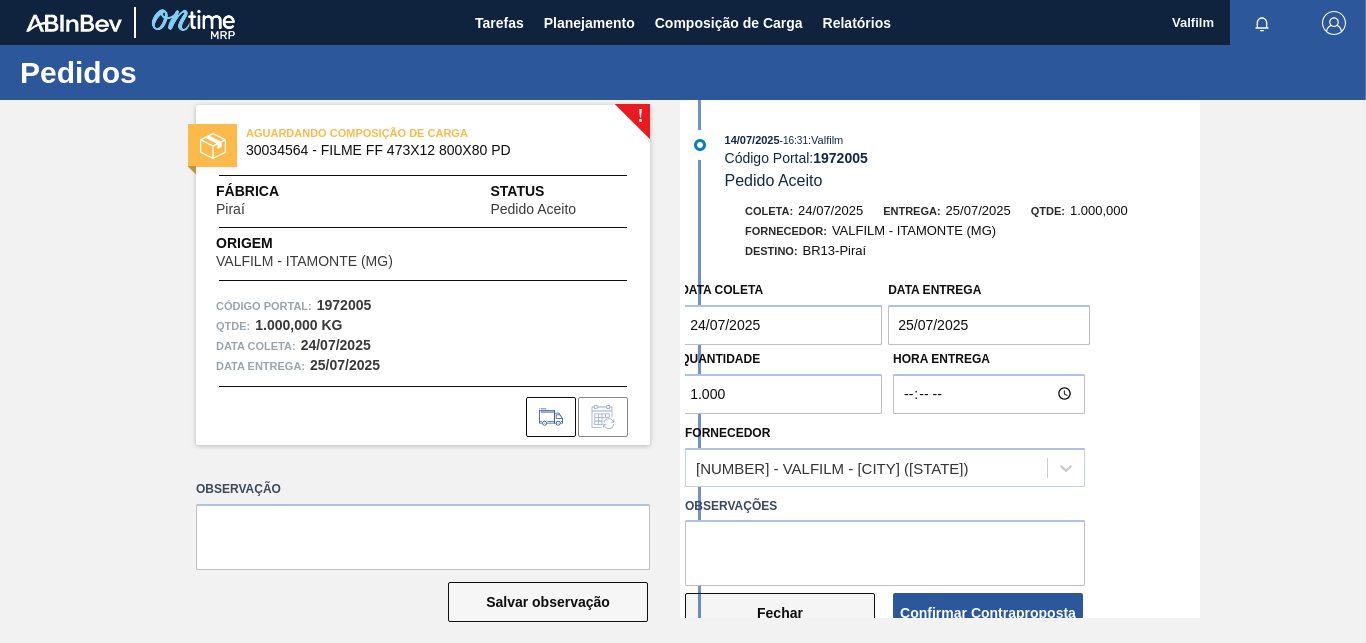 click on "Fechar" at bounding box center (780, 613) 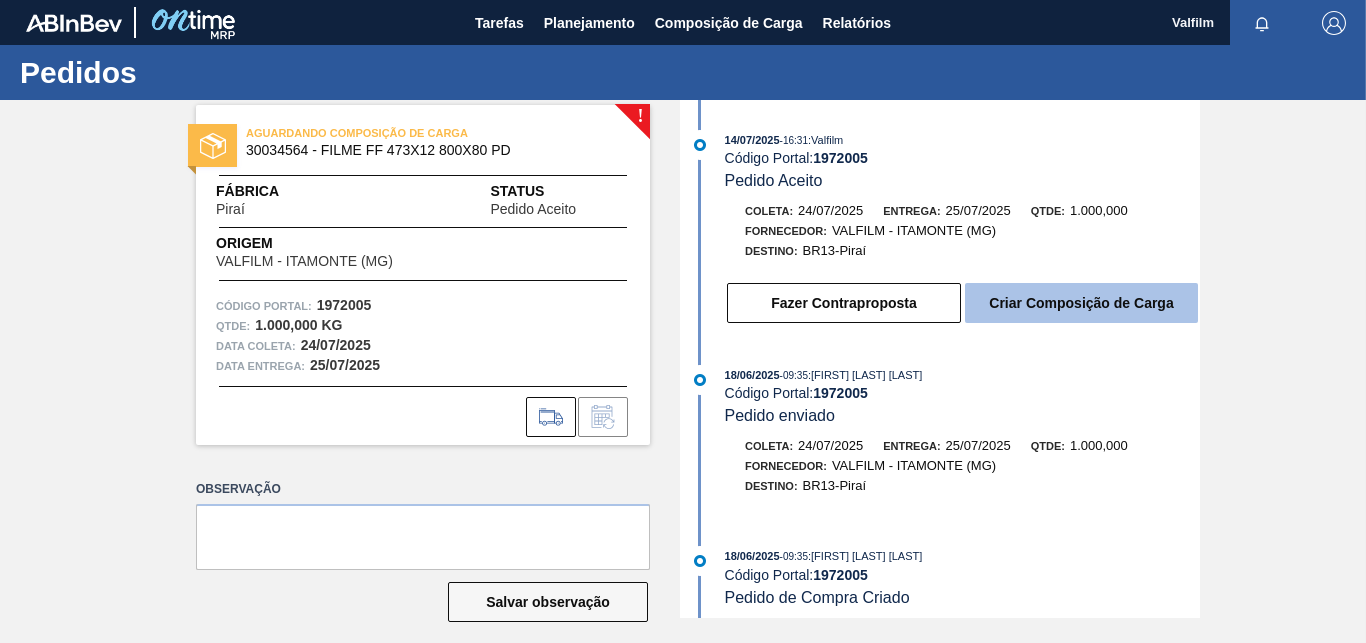click on "Criar Composição de Carga" at bounding box center [1081, 303] 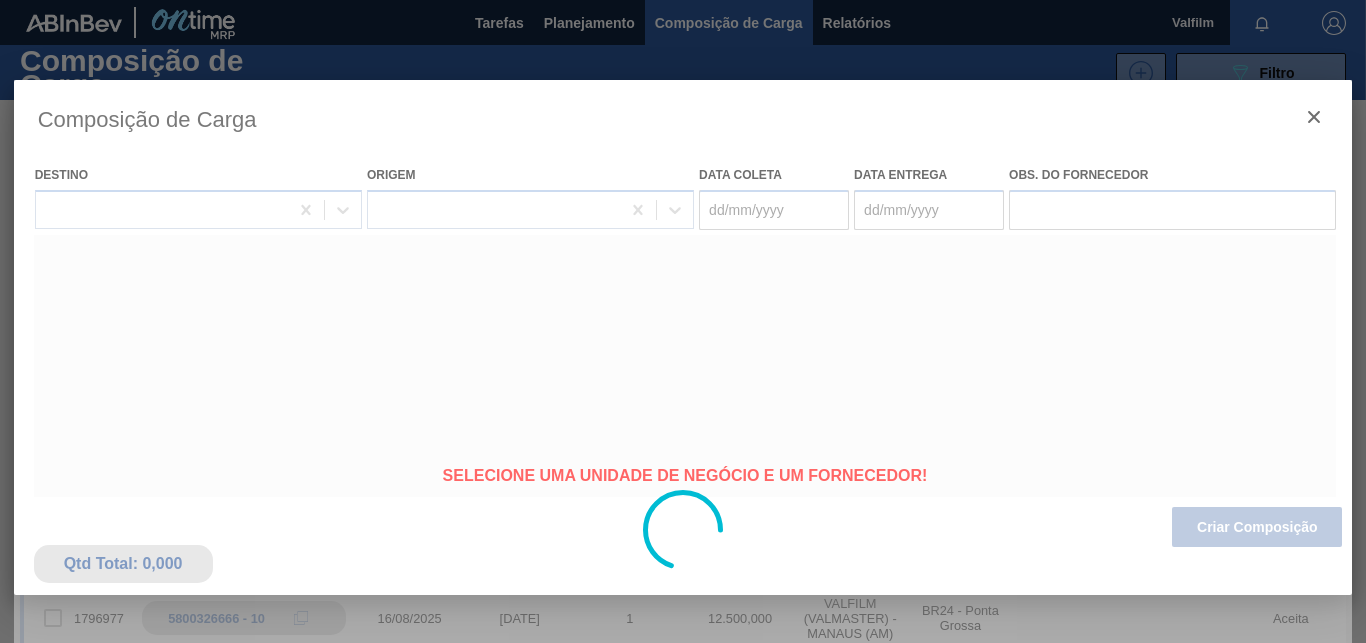 type on "24/07/2025" 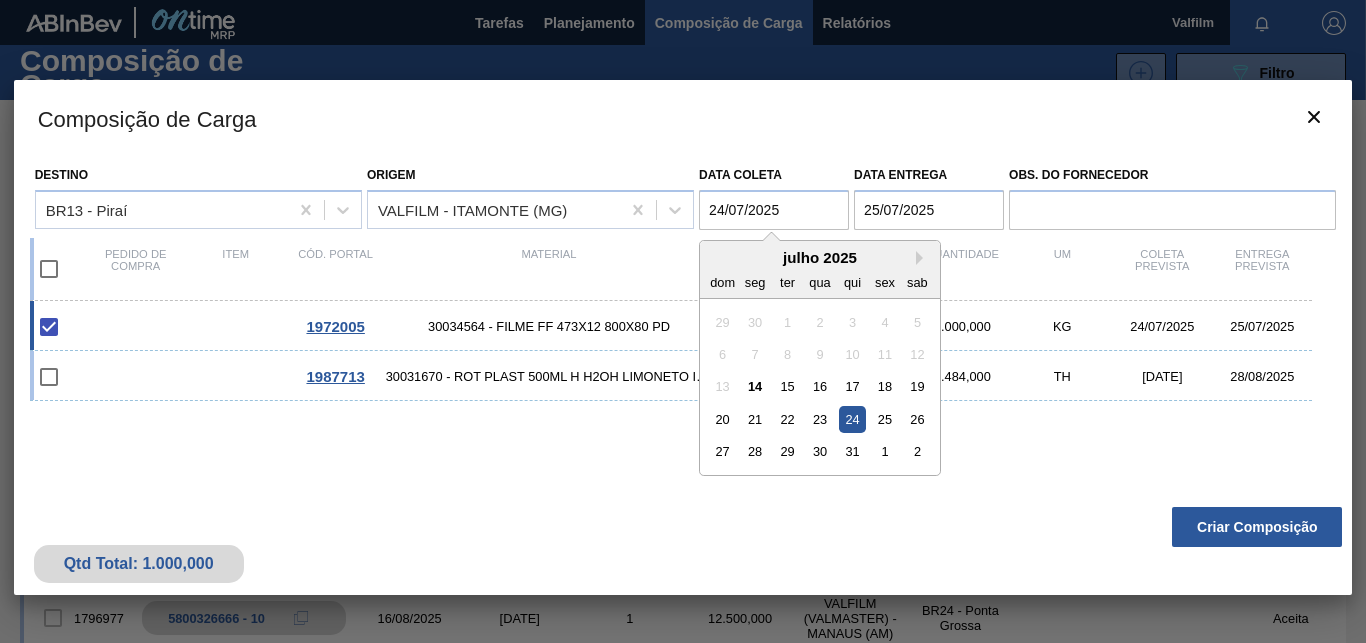 click on "24/07/2025" at bounding box center [774, 210] 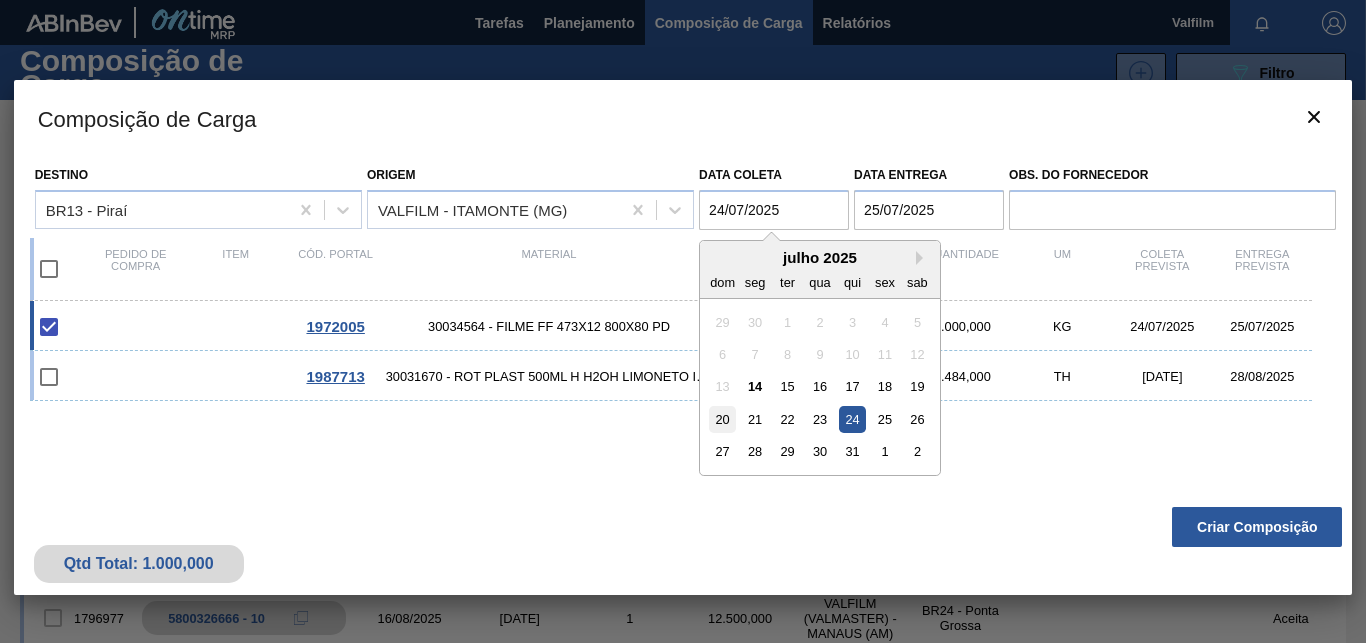 click on "20" at bounding box center [722, 419] 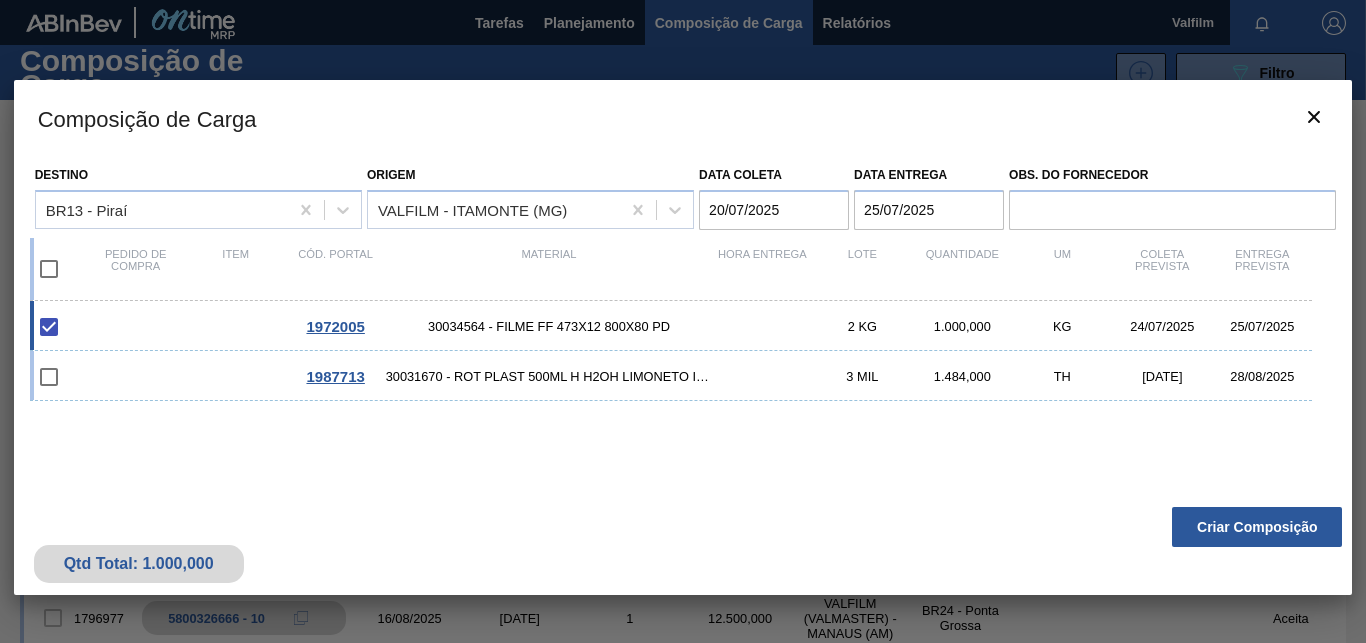 click on "25/07/2025" at bounding box center [929, 210] 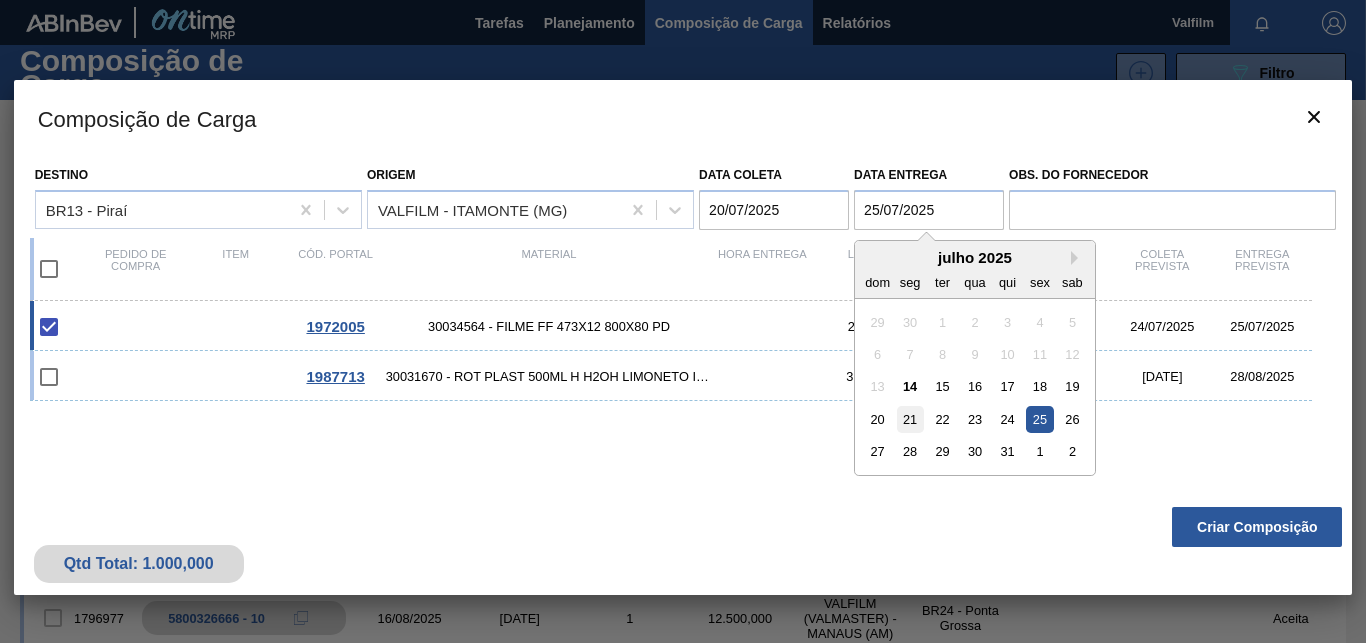 click on "21" at bounding box center [910, 419] 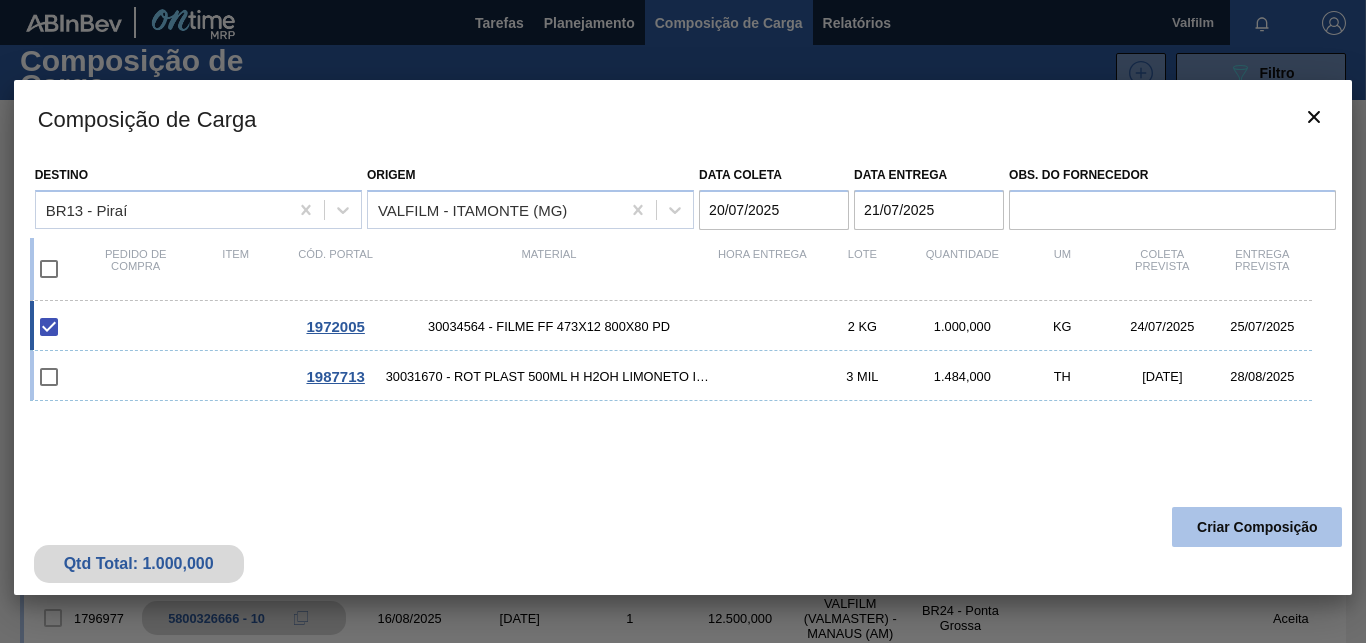 click on "Criar Composição" at bounding box center [1257, 527] 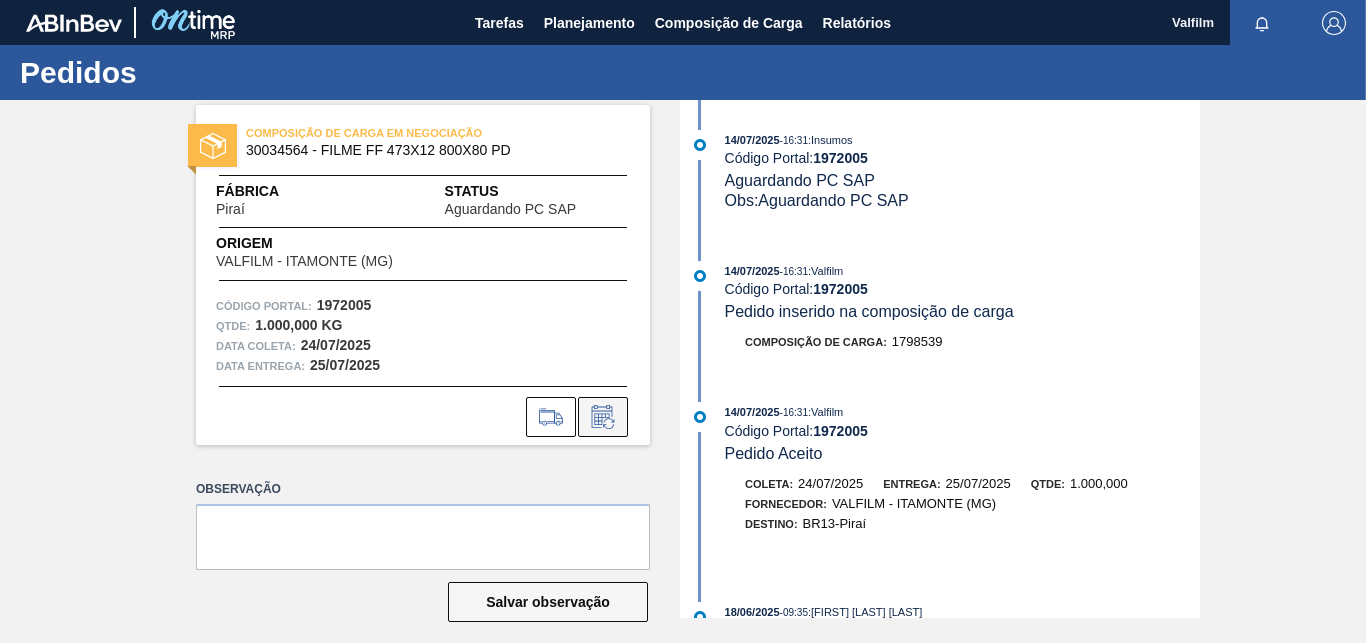 click 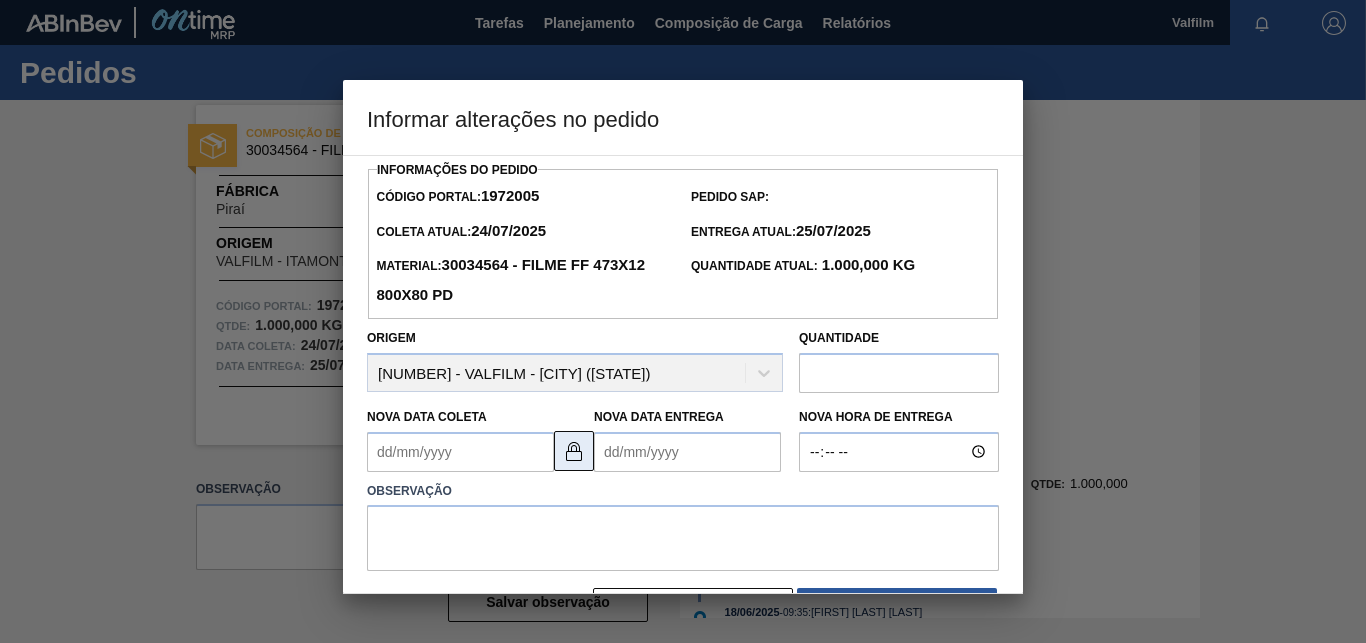 click at bounding box center (574, 451) 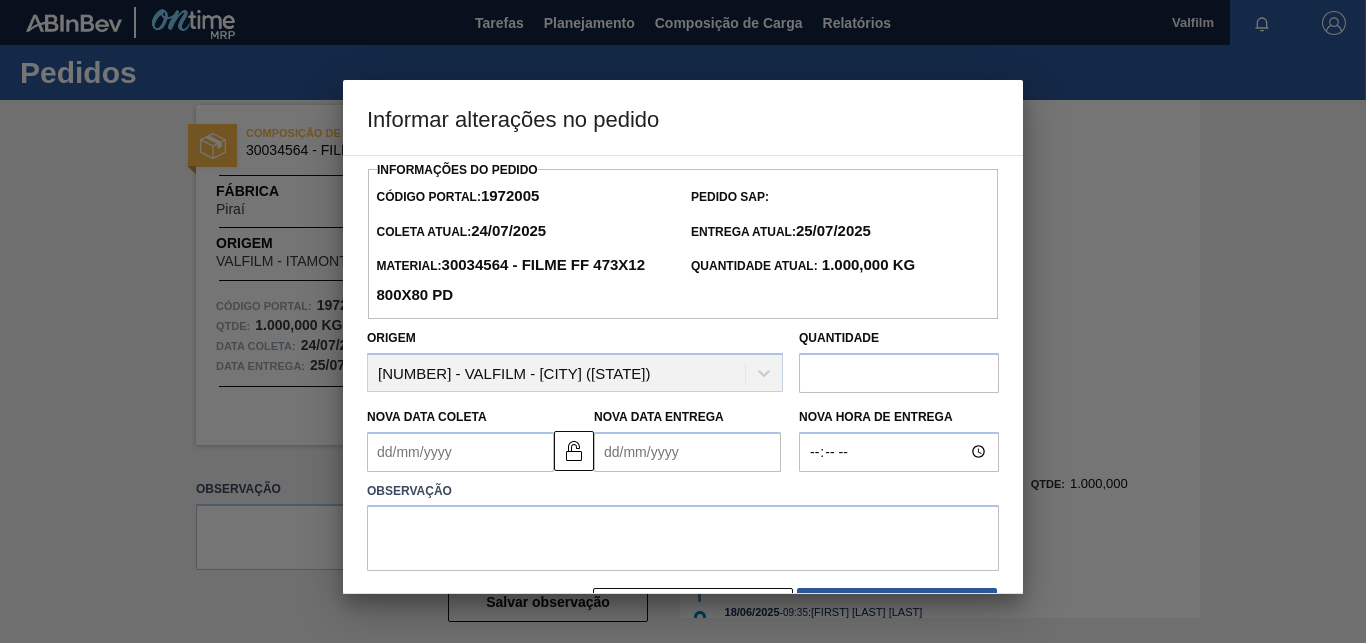click on "Nova Data Coleta" at bounding box center (460, 452) 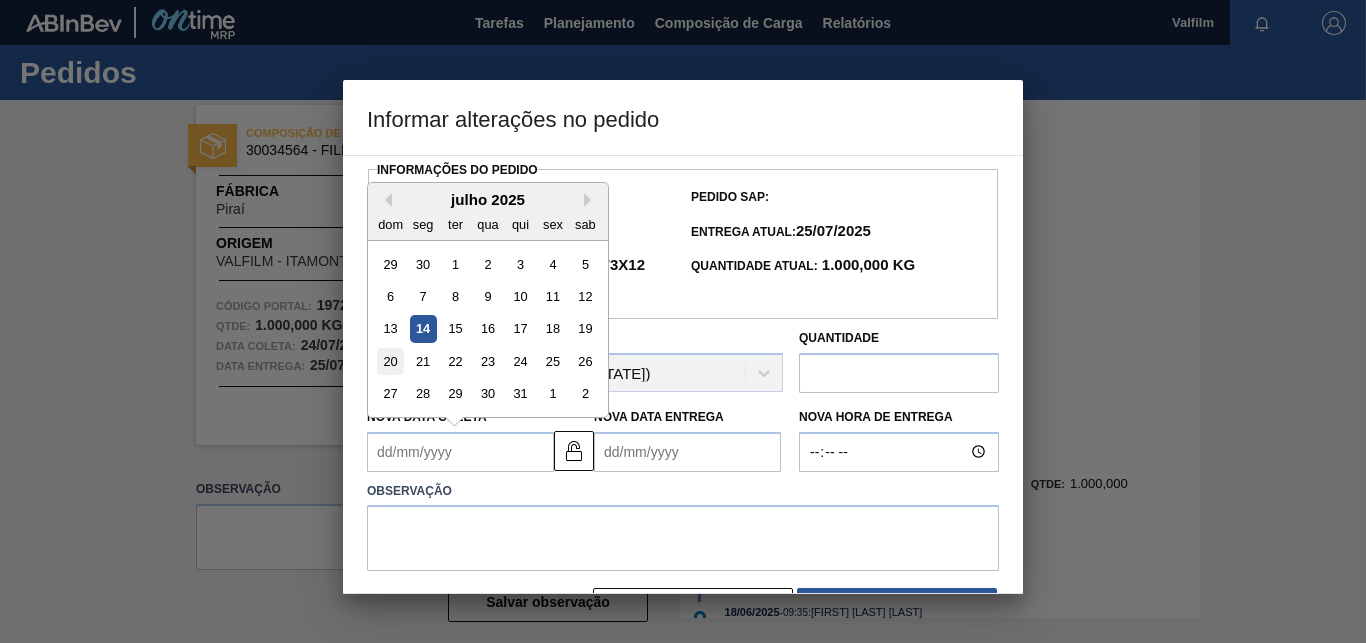 click on "20" at bounding box center (390, 361) 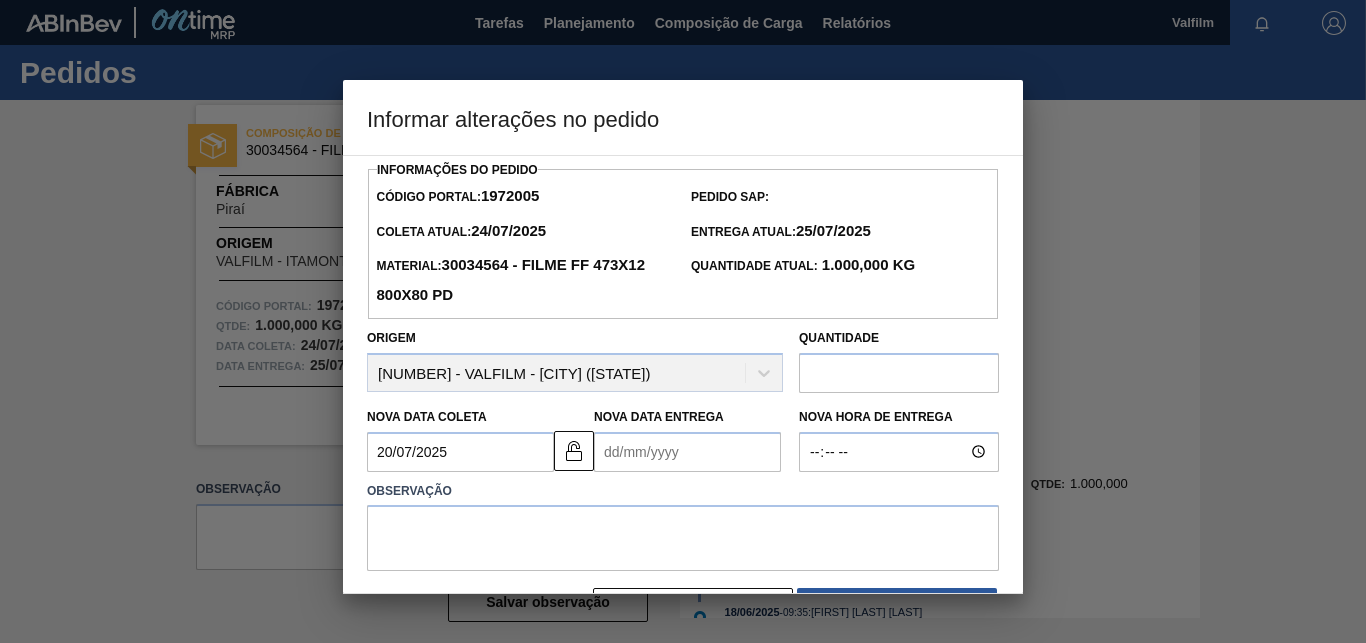 click on "Nova Data Entrega" at bounding box center [687, 452] 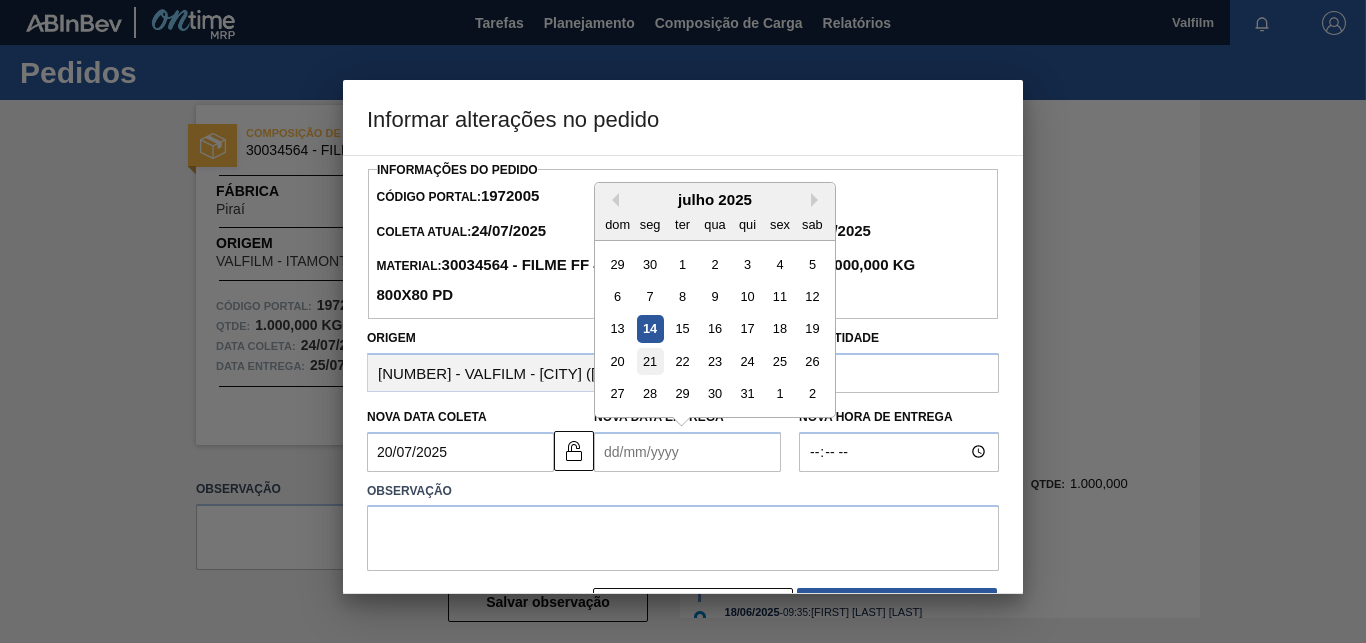 click on "21" at bounding box center [650, 361] 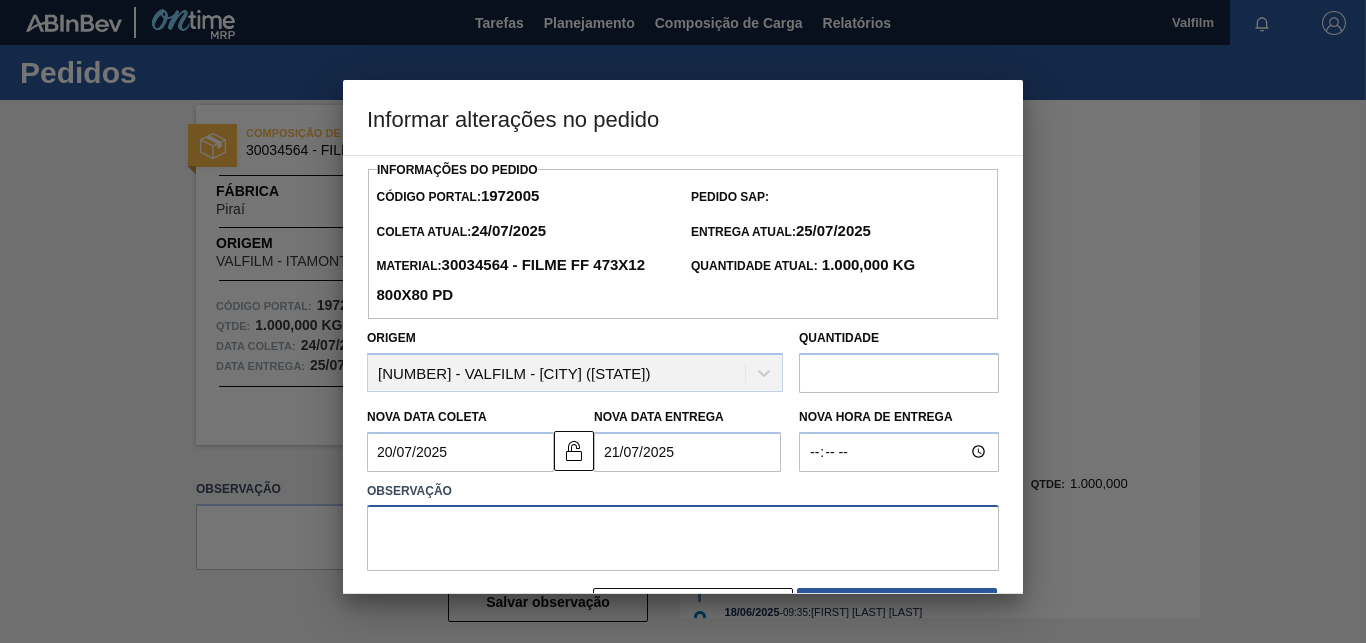 click at bounding box center (683, 538) 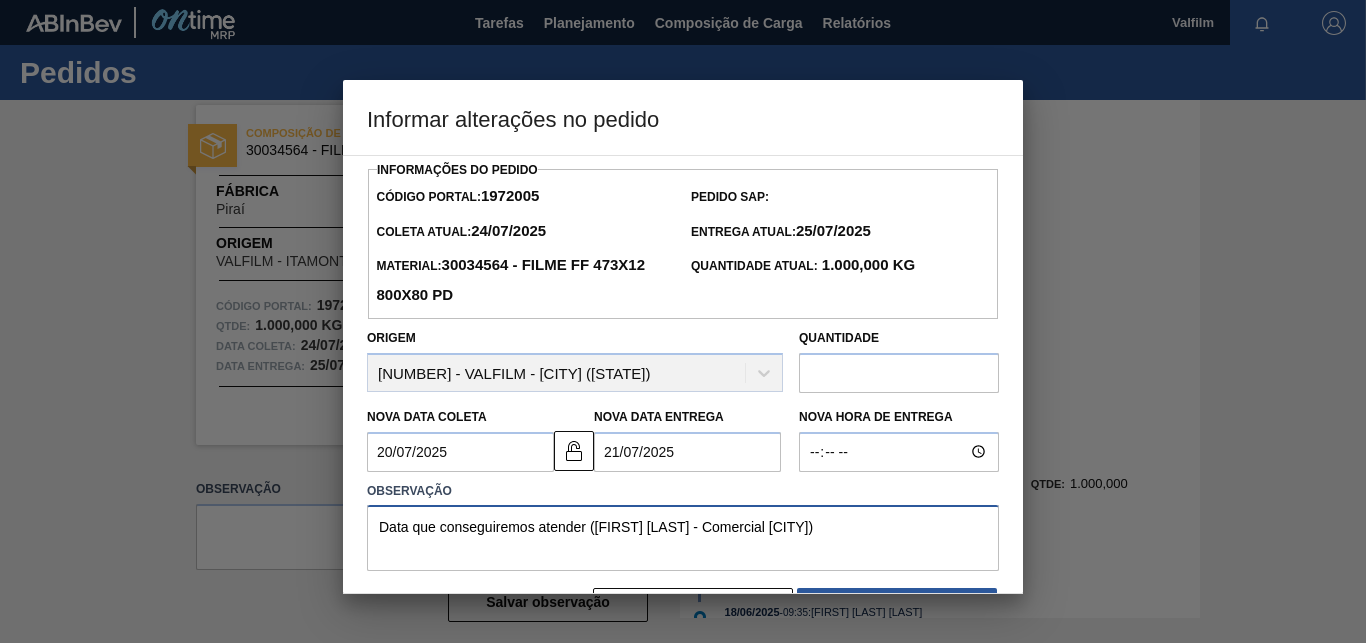 scroll, scrollTop: 67, scrollLeft: 0, axis: vertical 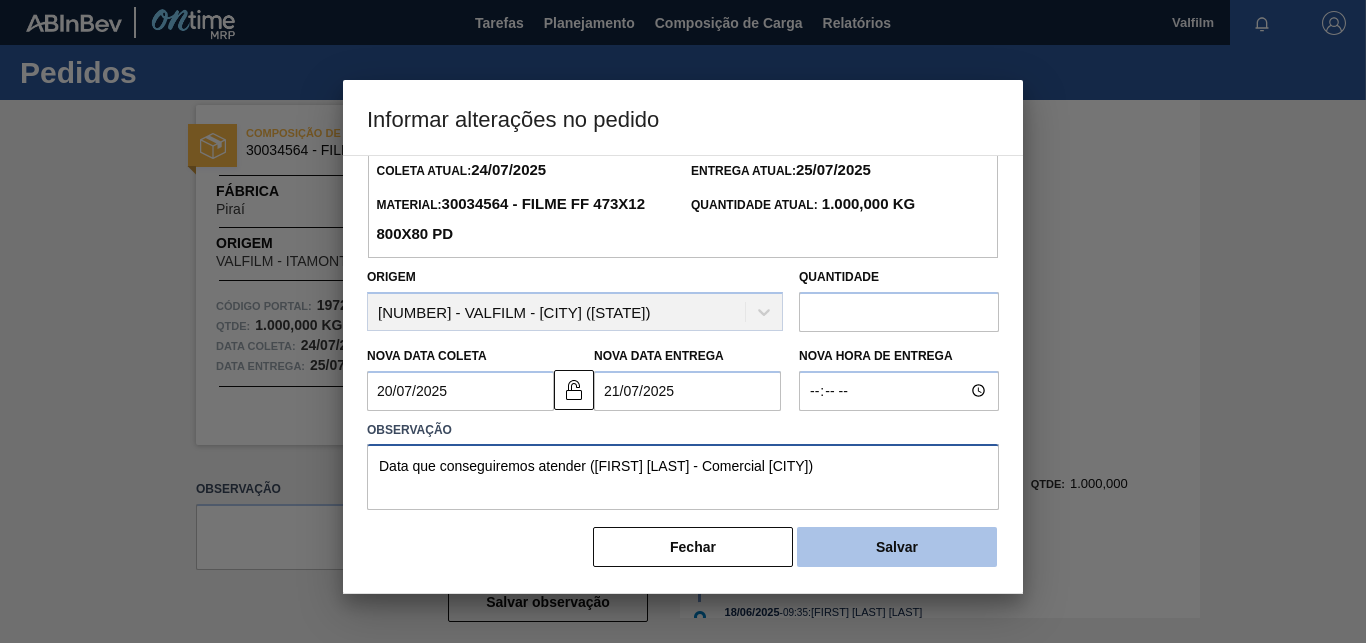 type on "Data que conseguiremos atender ([FIRST] [MIDDLE] - [COMPANY] [ITAMONTE])" 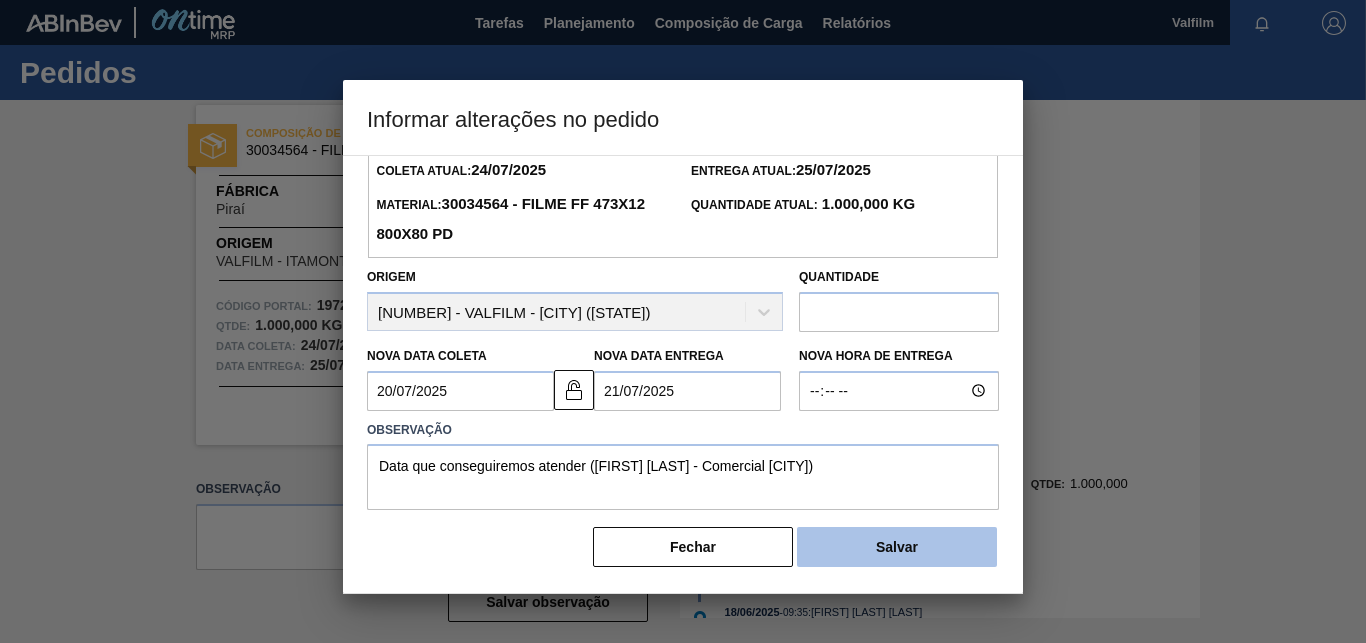 click on "Salvar" at bounding box center (897, 547) 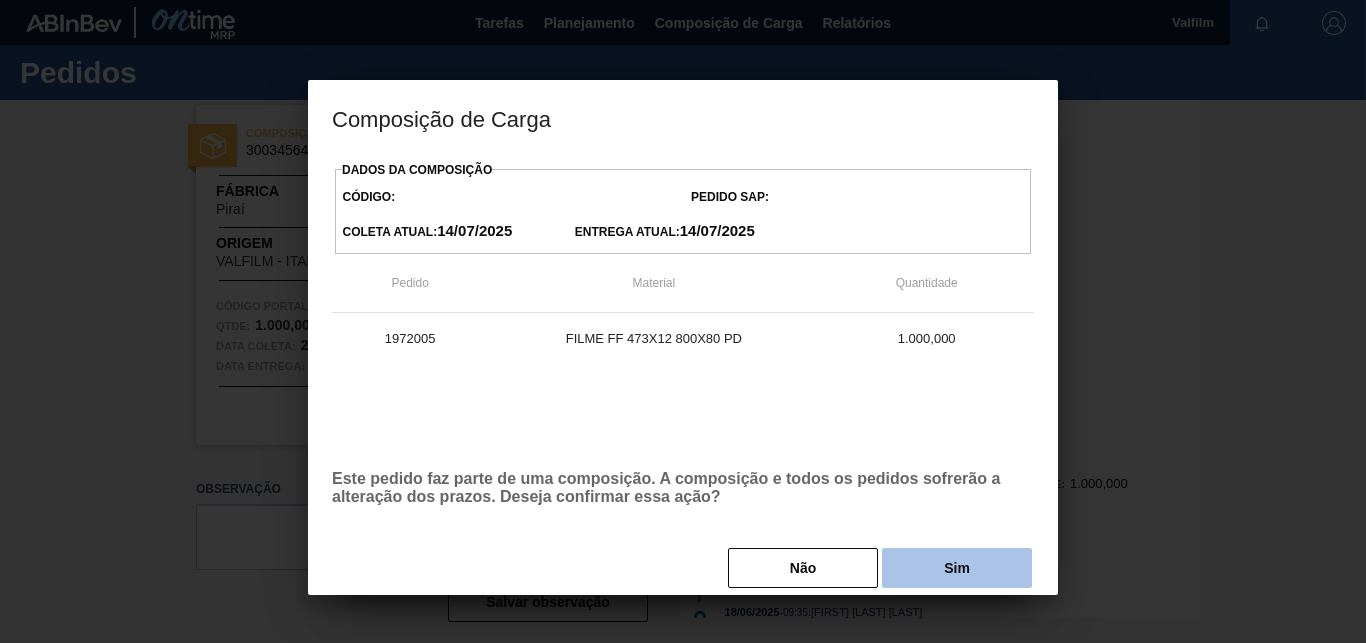 click on "Sim" at bounding box center (957, 568) 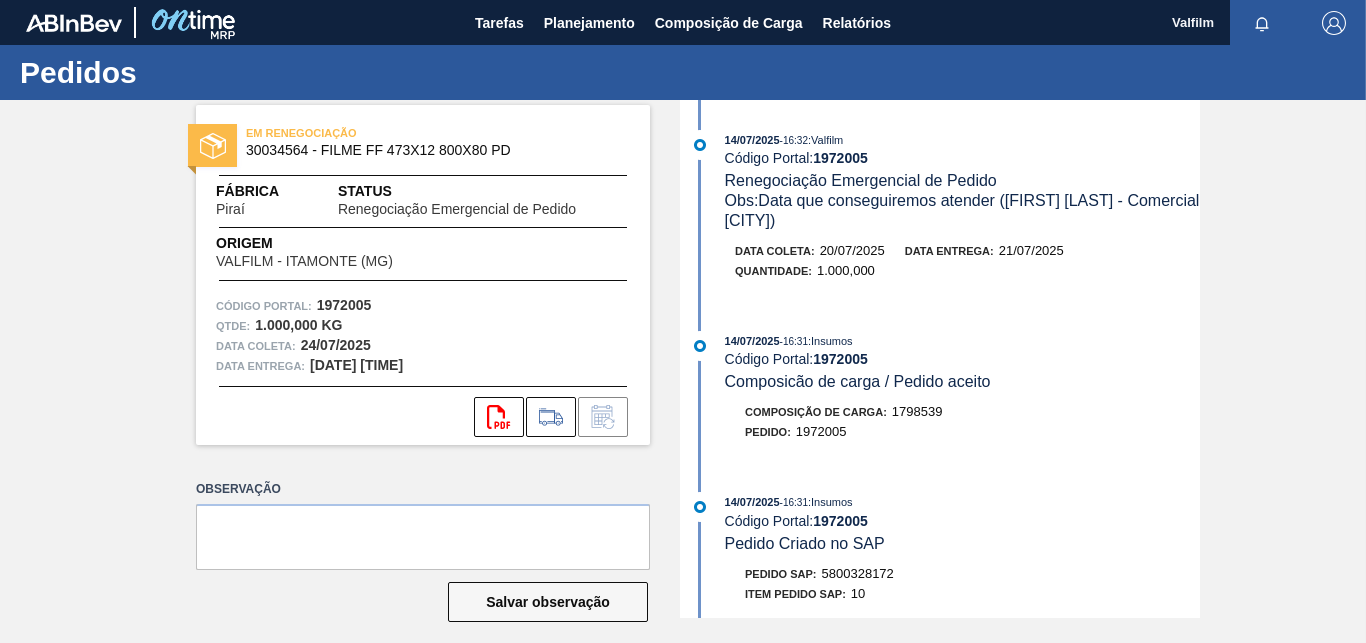 drag, startPoint x: 902, startPoint y: 583, endPoint x: 831, endPoint y: 578, distance: 71.17584 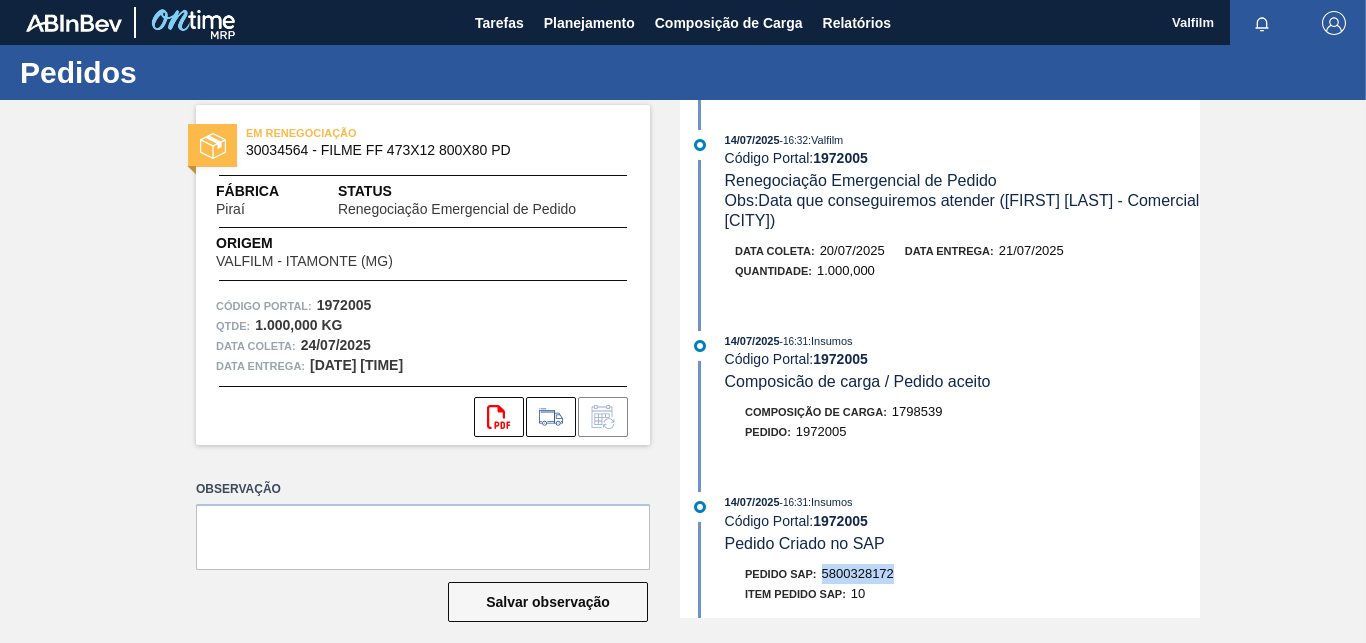 copy on "5800328172" 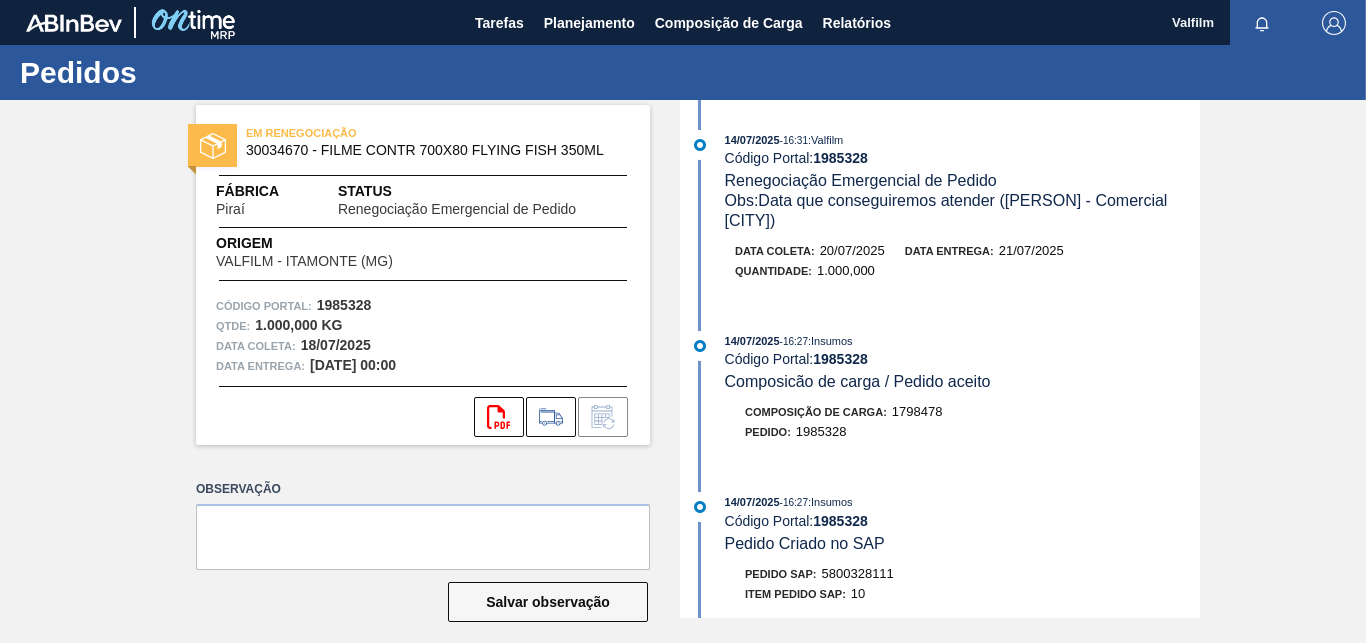 scroll, scrollTop: 0, scrollLeft: 0, axis: both 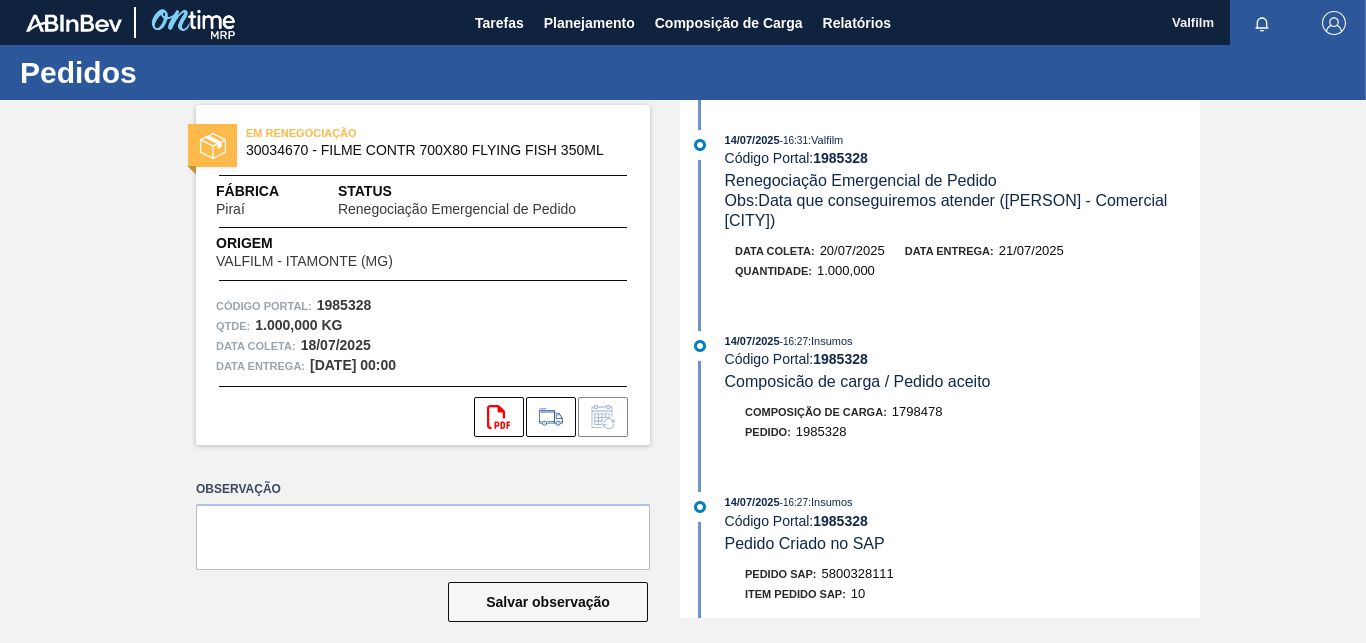 drag, startPoint x: 894, startPoint y: 580, endPoint x: 811, endPoint y: 581, distance: 83.00603 